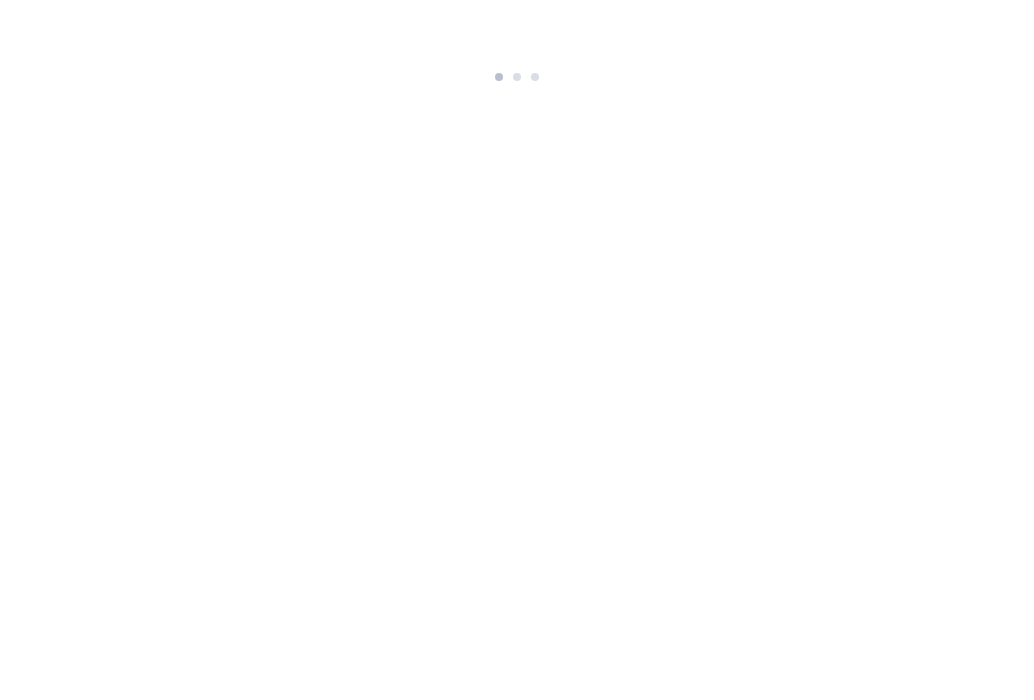 scroll, scrollTop: 0, scrollLeft: 0, axis: both 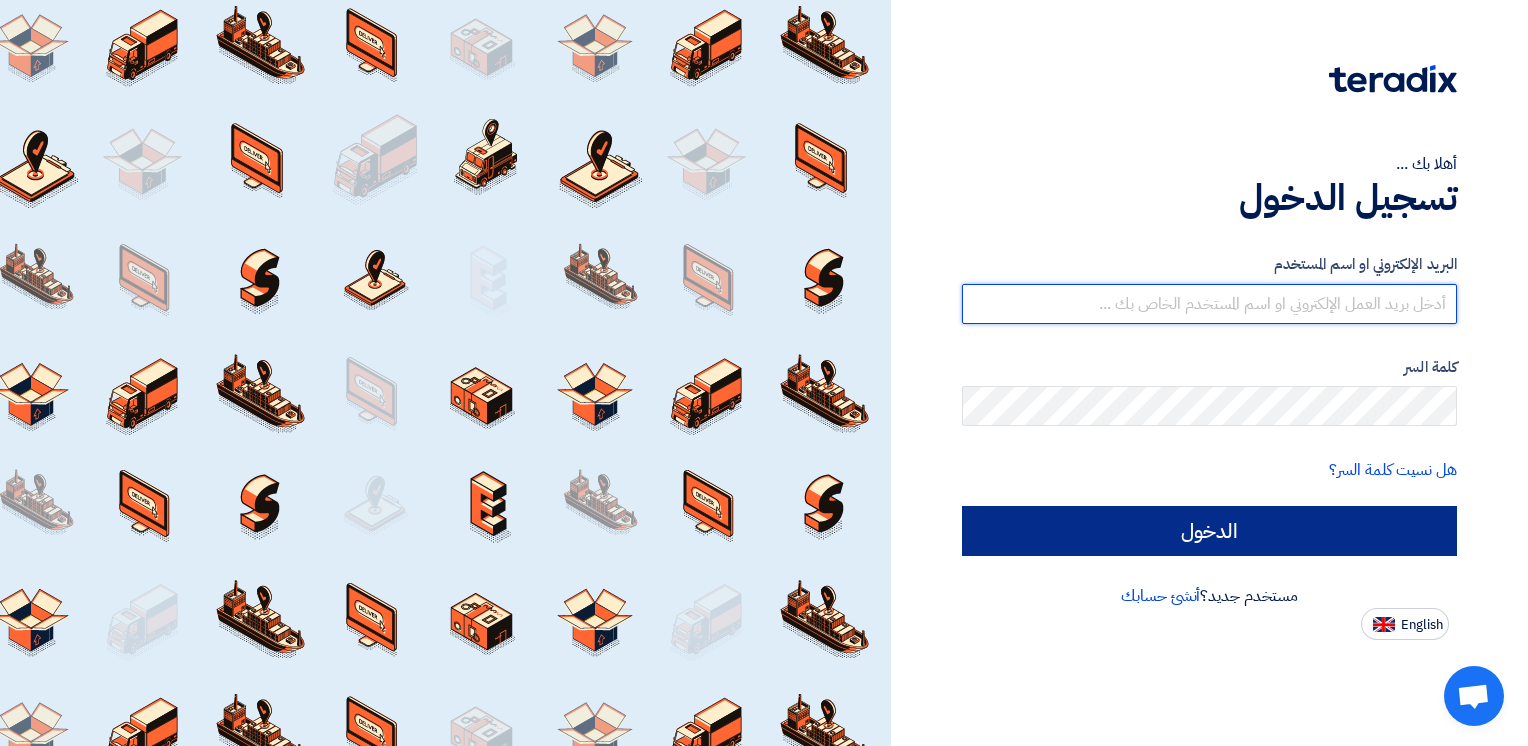 type on "[EMAIL]" 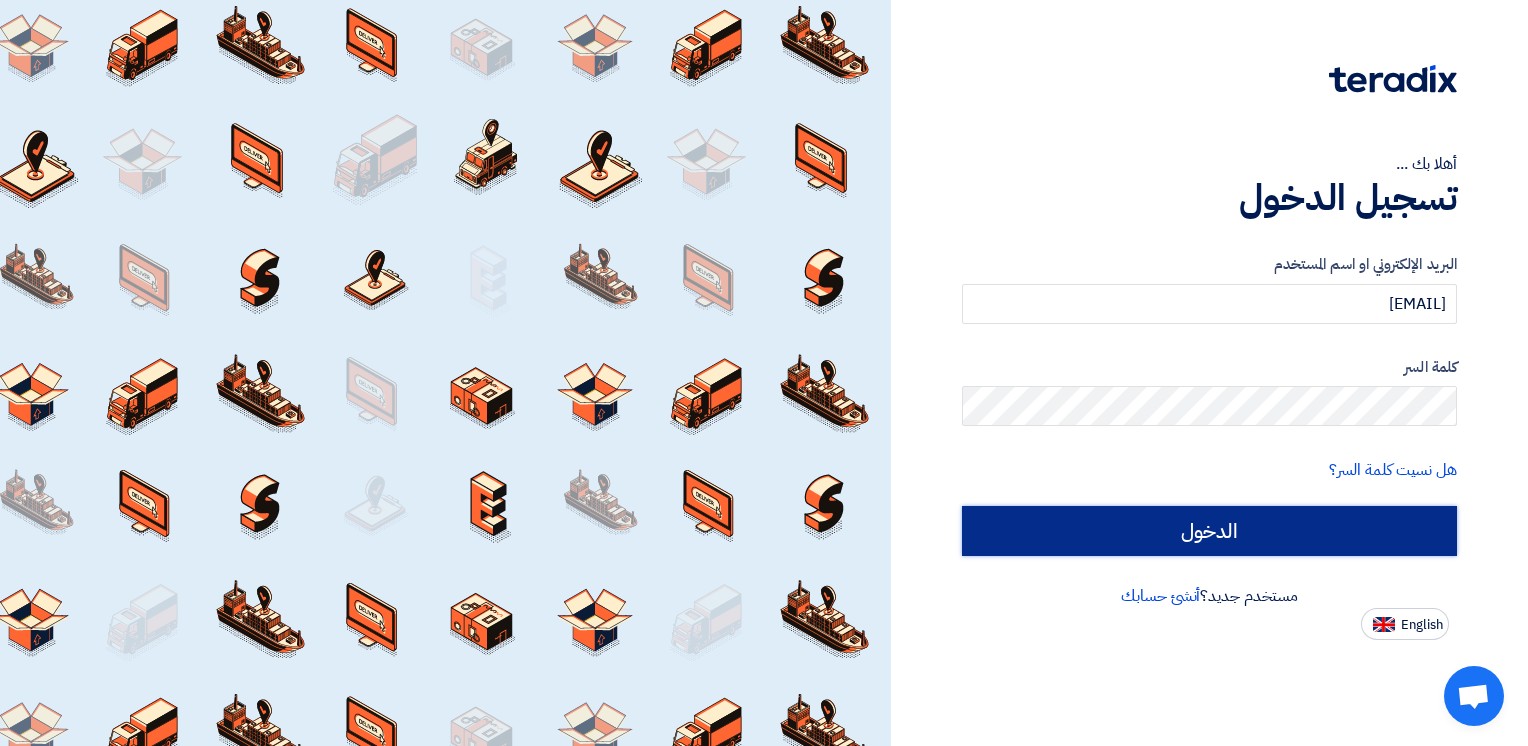 click on "الدخول" 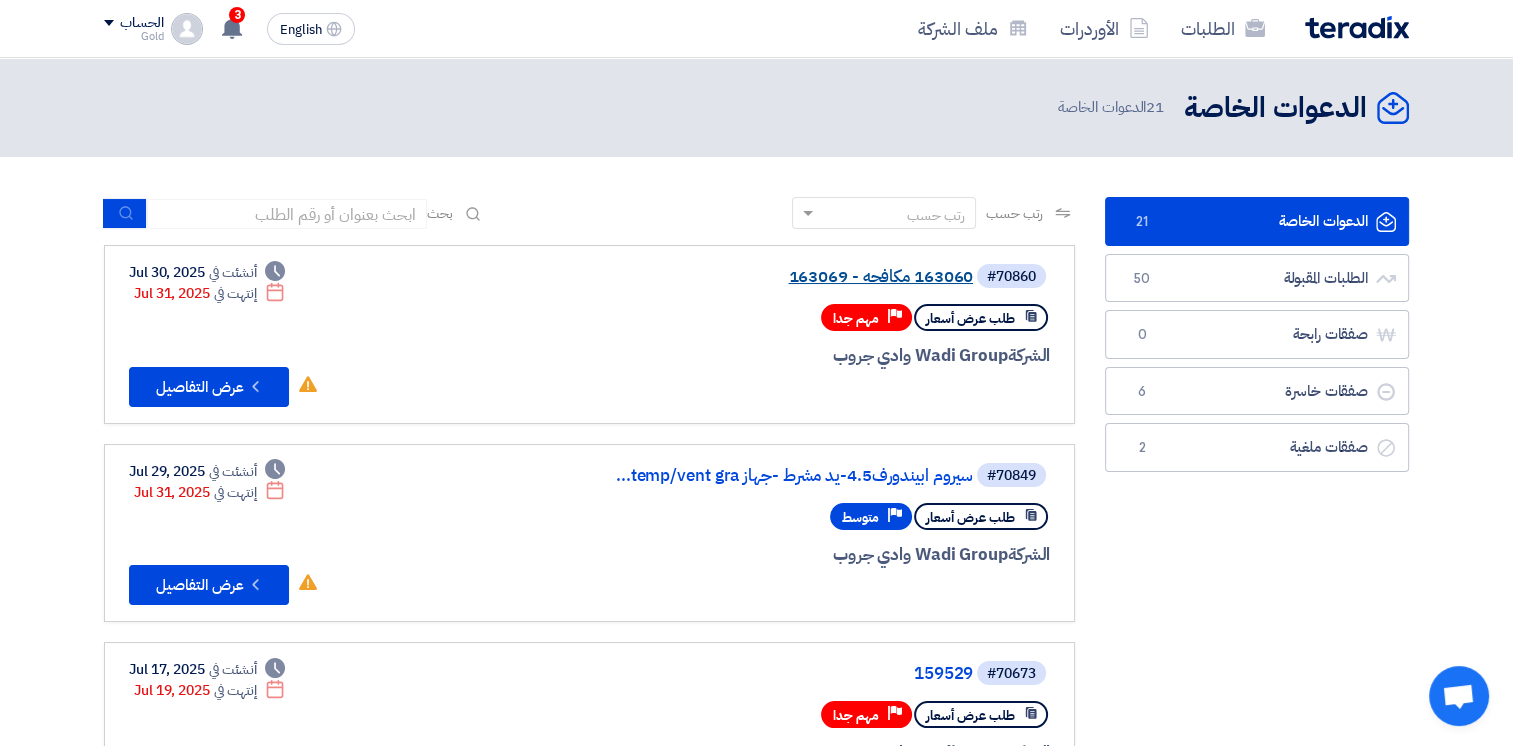 click on "163060  مكافحه - 163069" 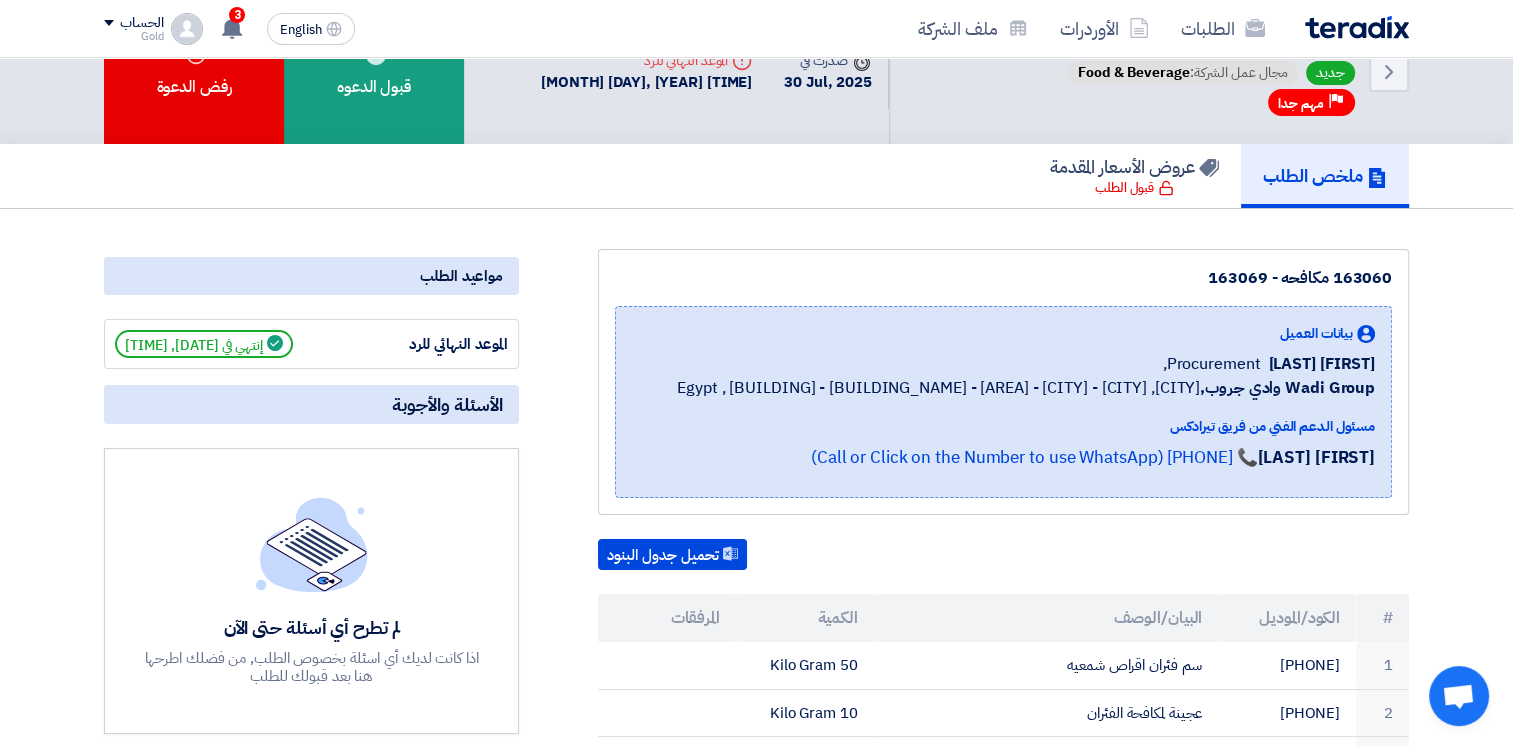 scroll, scrollTop: 0, scrollLeft: 0, axis: both 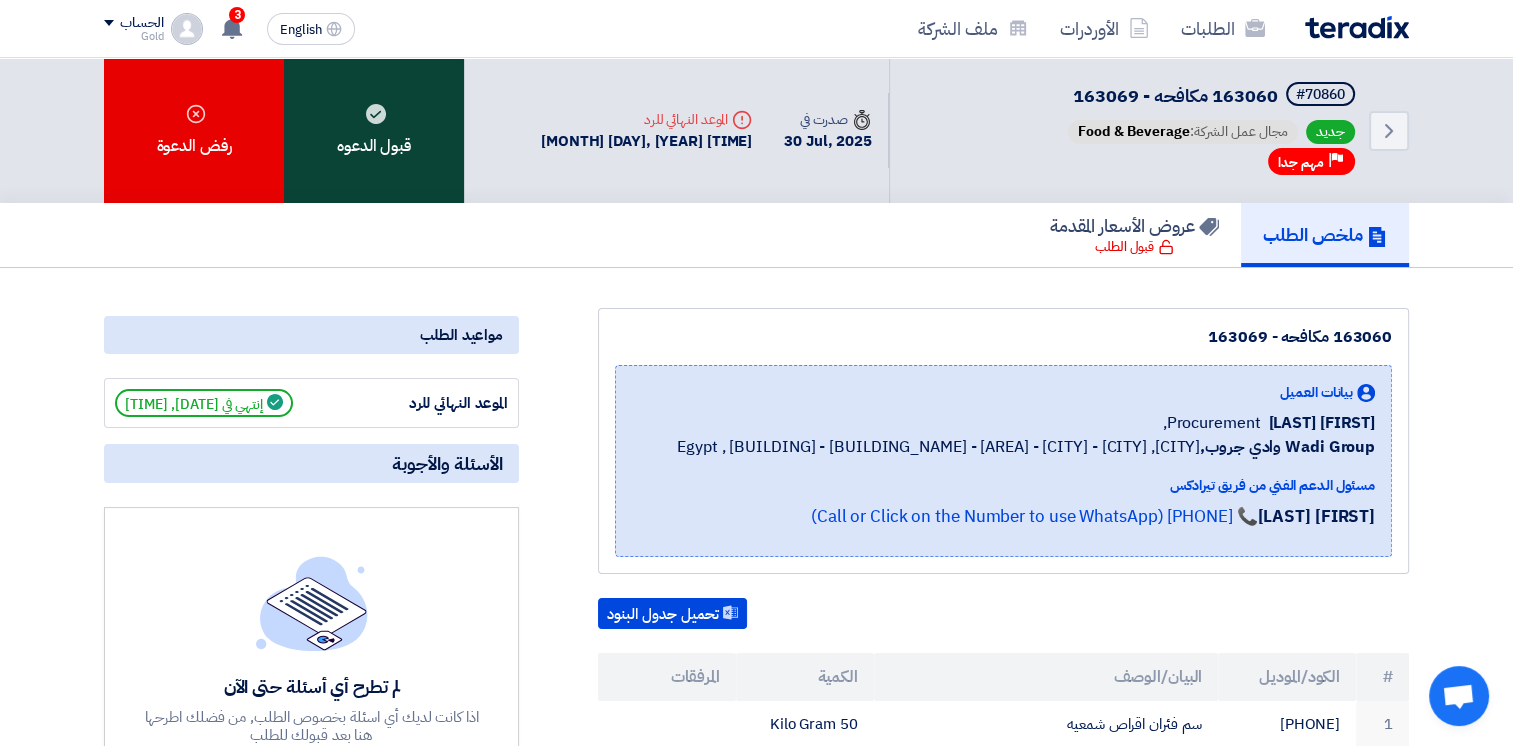 click on "قبول الدعوه" 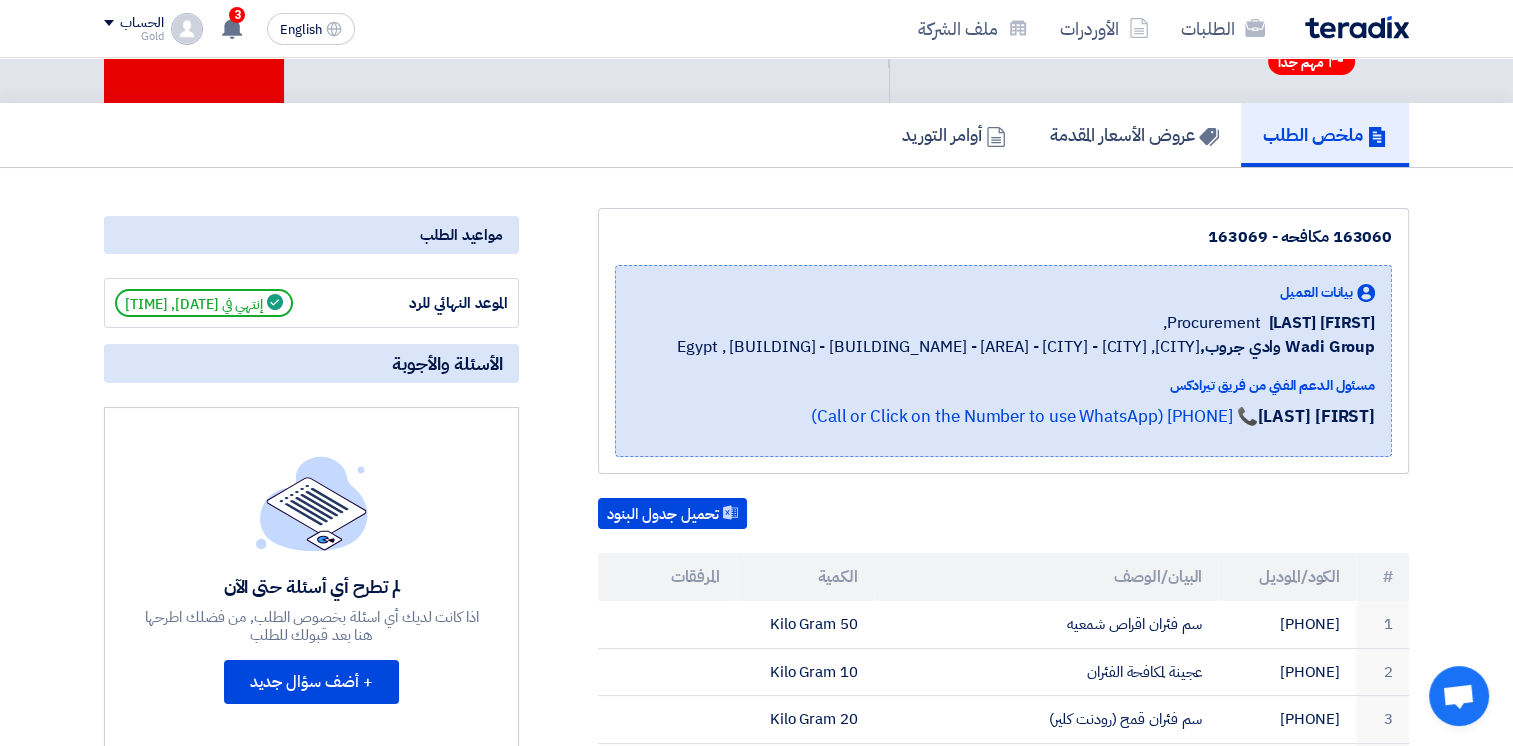 scroll, scrollTop: 0, scrollLeft: 0, axis: both 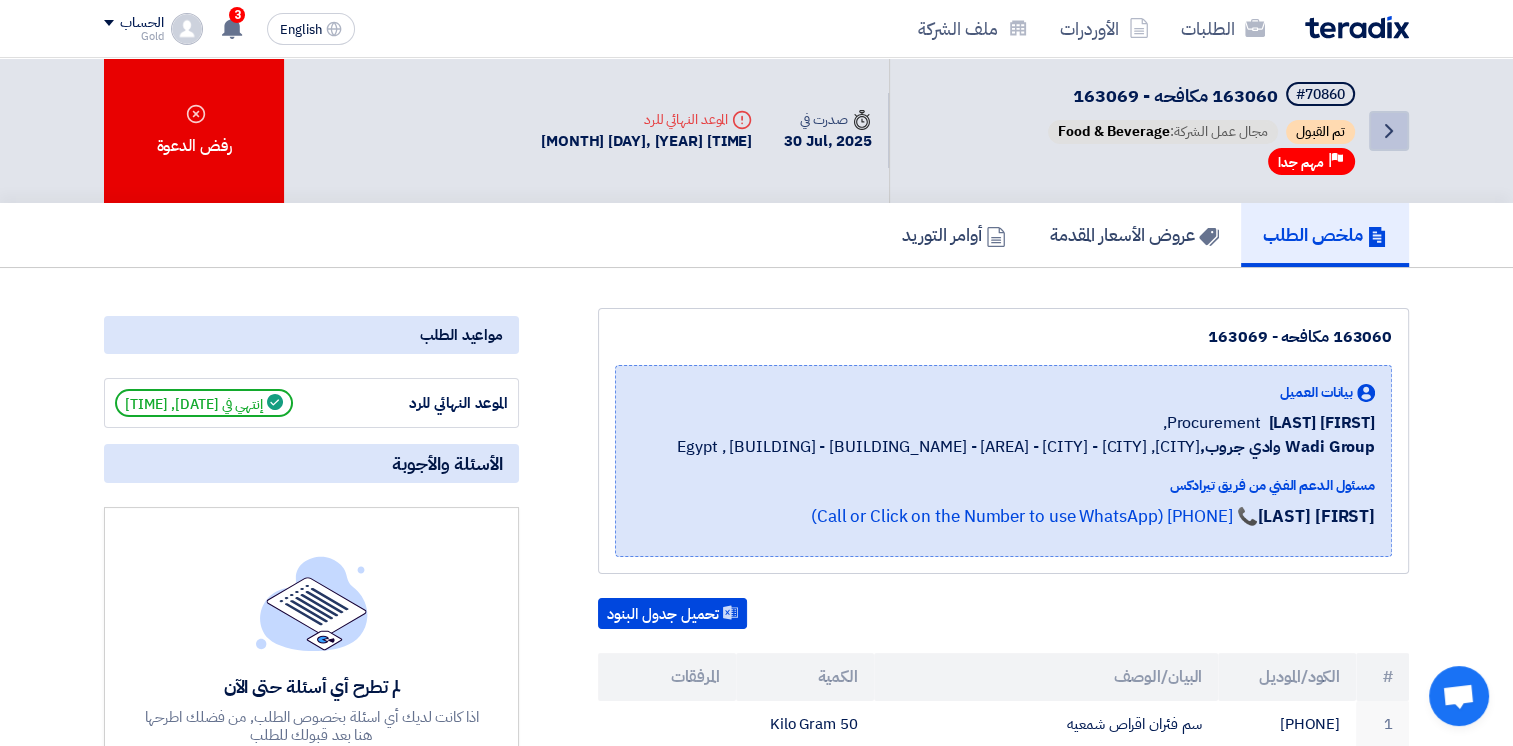 click on "Back" 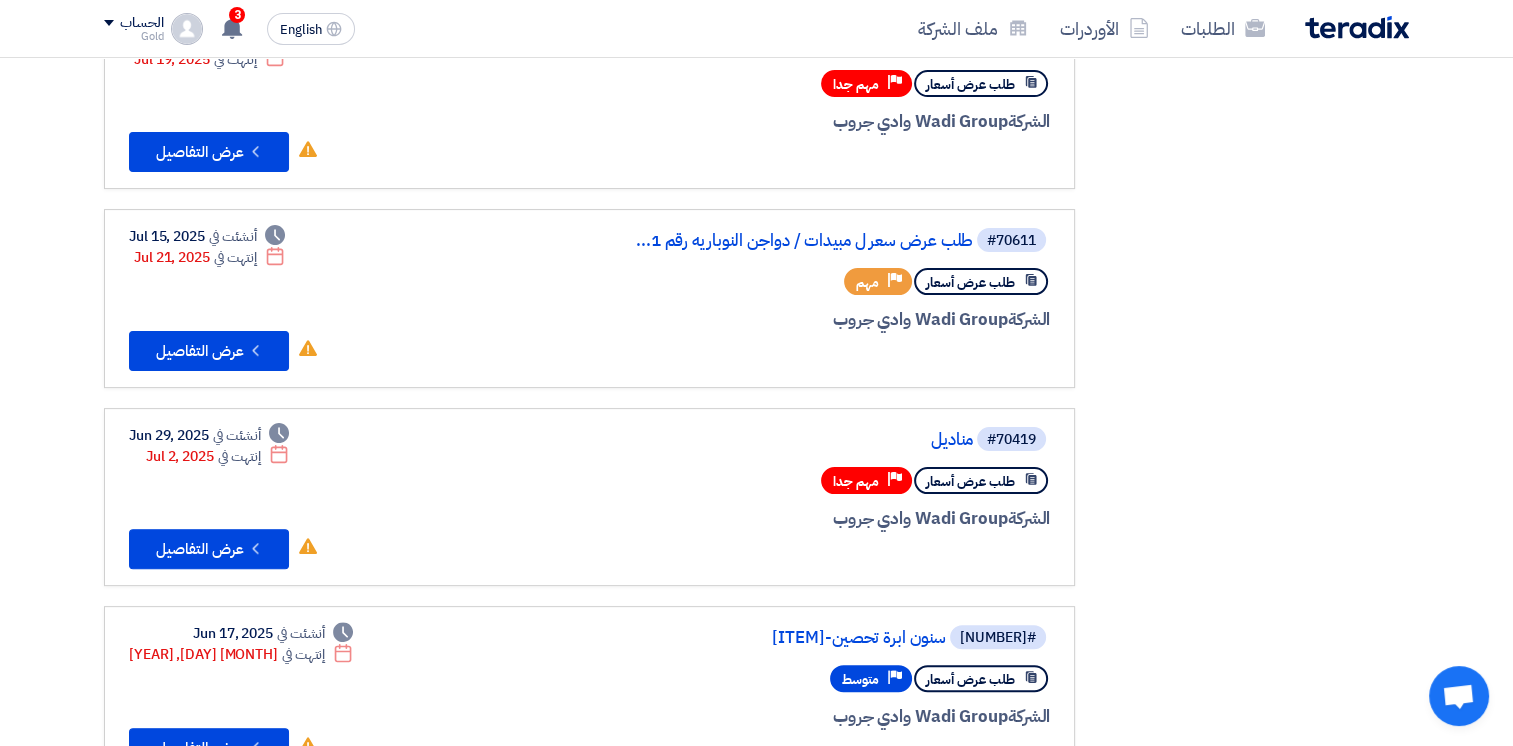 scroll, scrollTop: 0, scrollLeft: 0, axis: both 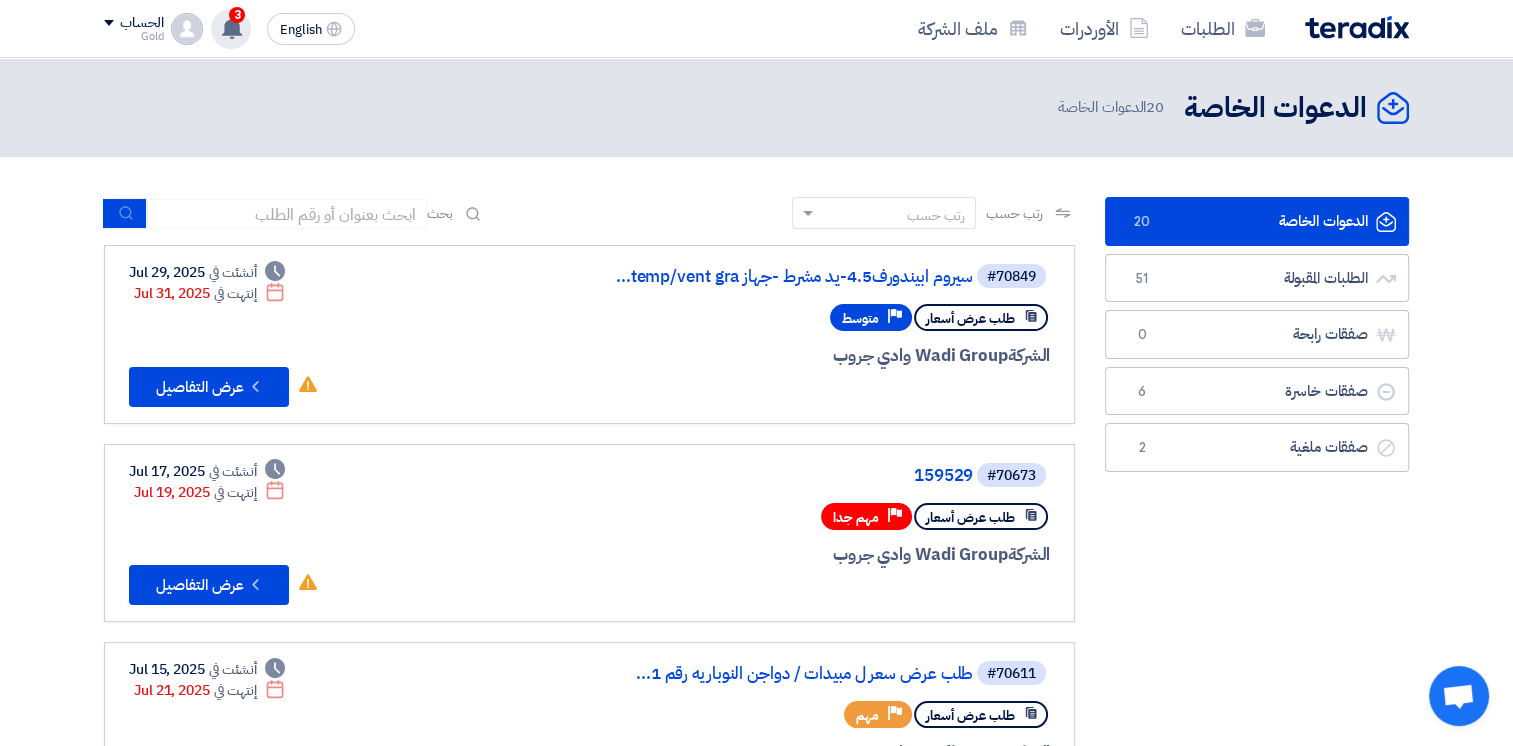 click 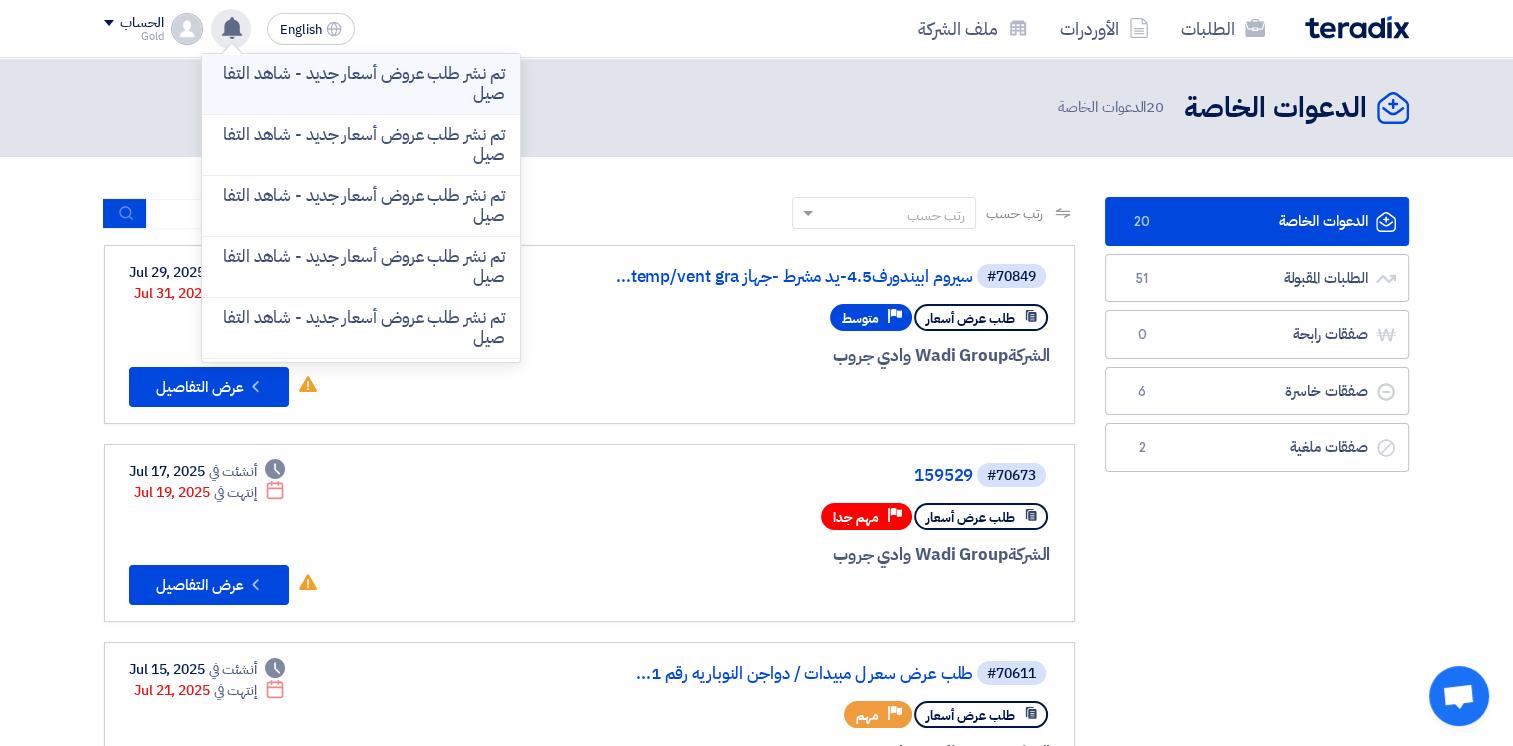 click on "تم نشر طلب عروض أسعار جديد - شاهد التفاصيل" 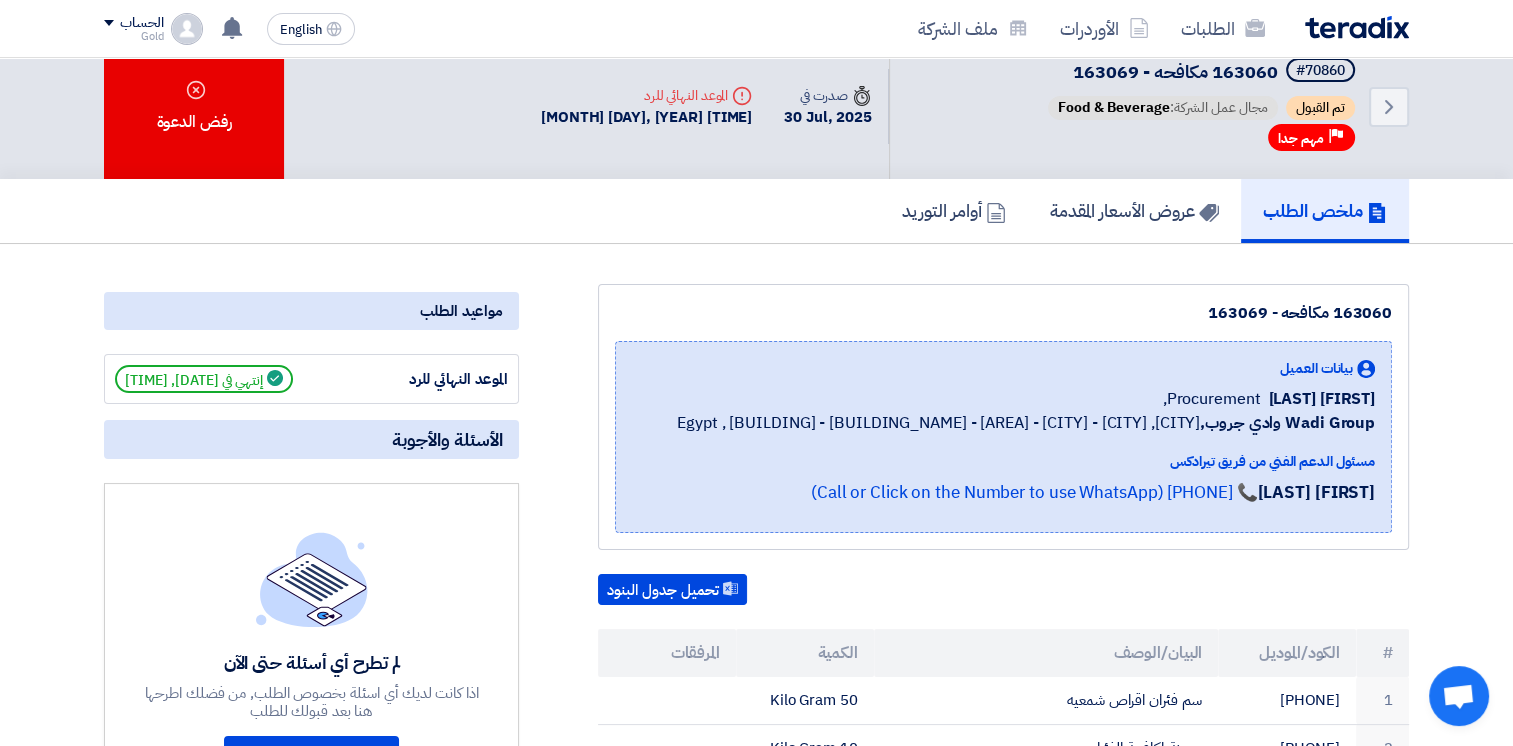 scroll, scrollTop: 0, scrollLeft: 0, axis: both 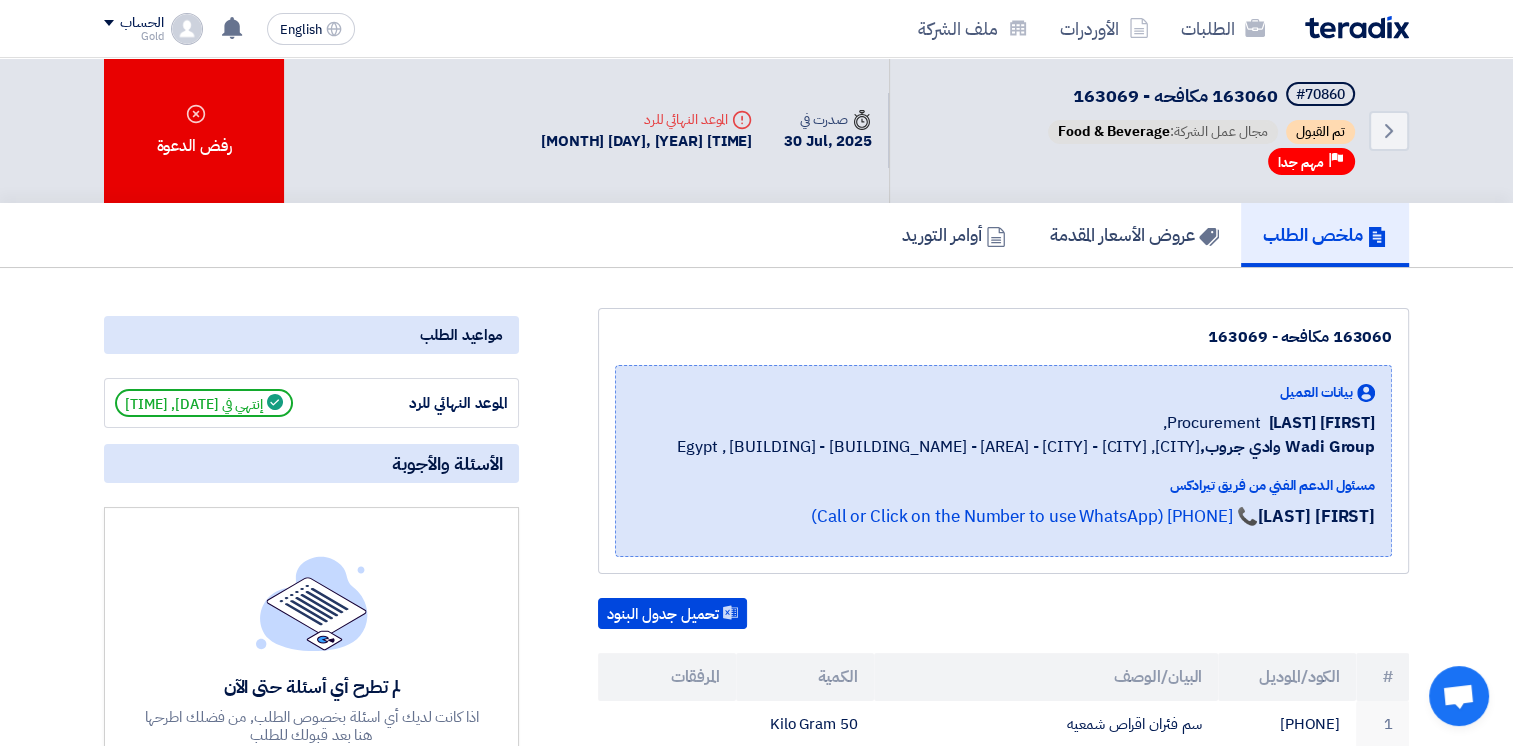 click on "تم نشر طلب عروض أسعار جديد - شاهد التفاصيل
[TIME_AGO]
تم نشر طلب عروض أسعار جديد - شاهد التفاصيل
[TIME_AGO]
تم نشر طلب عروض أسعار جديد - شاهد التفاصيل" 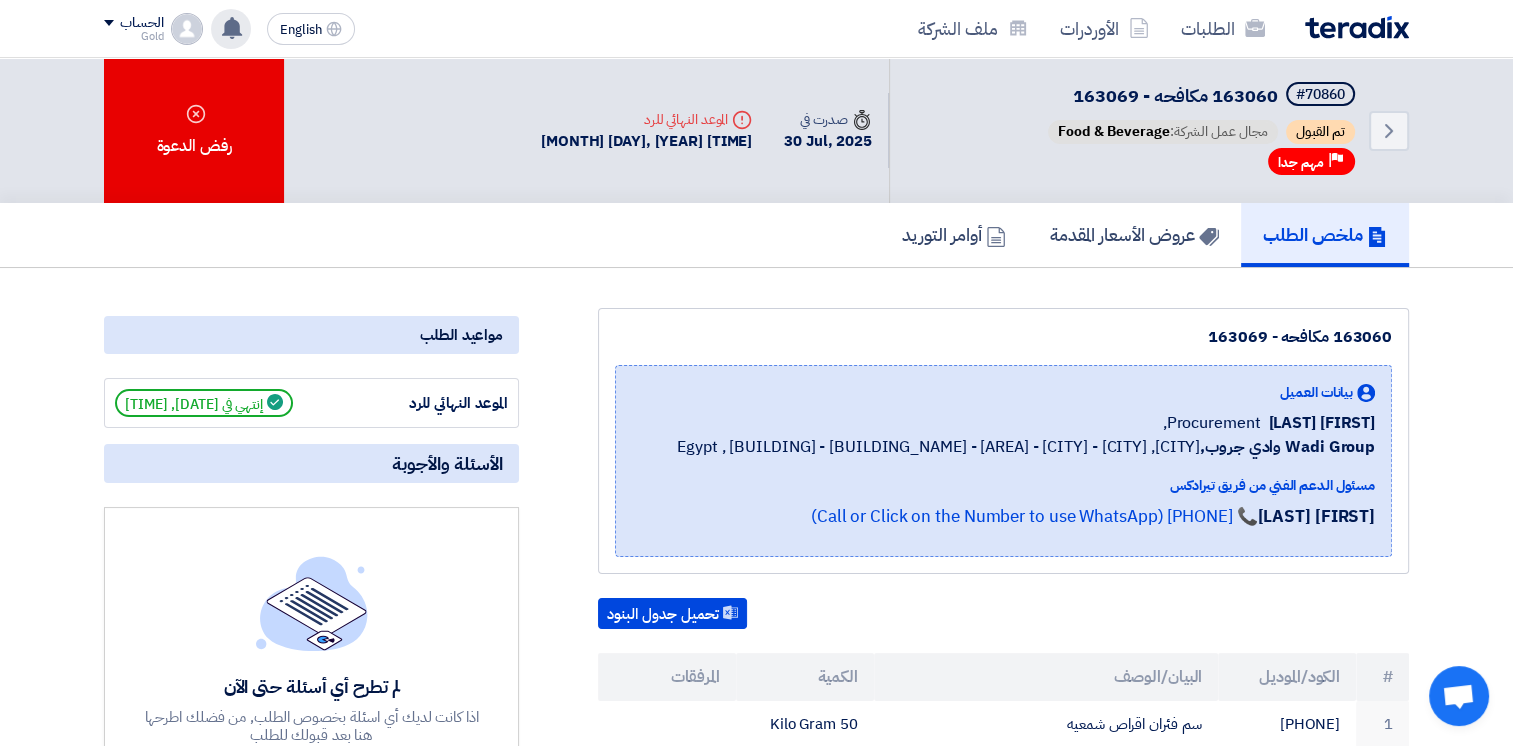 click 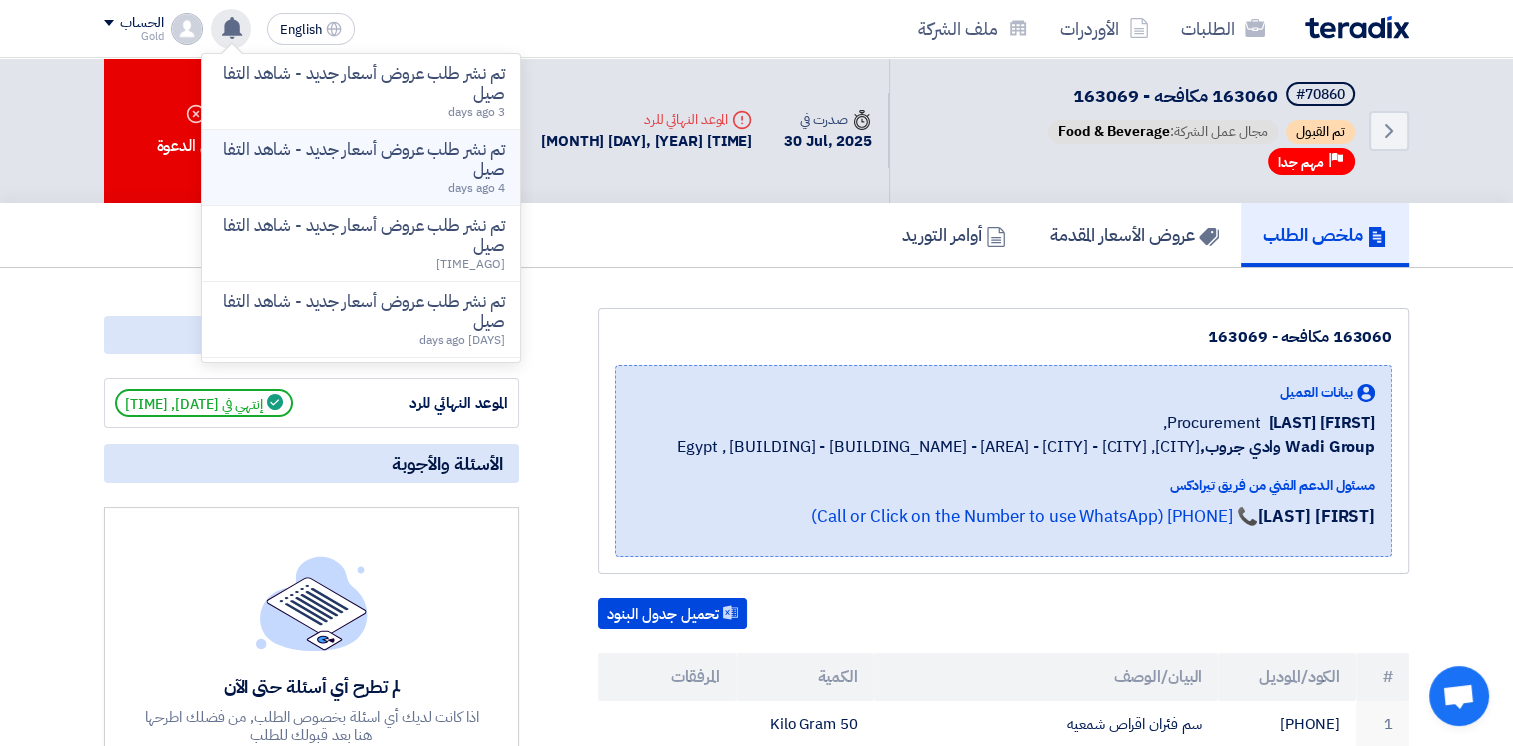 click on "تم نشر طلب عروض أسعار جديد - شاهد التفاصيل" 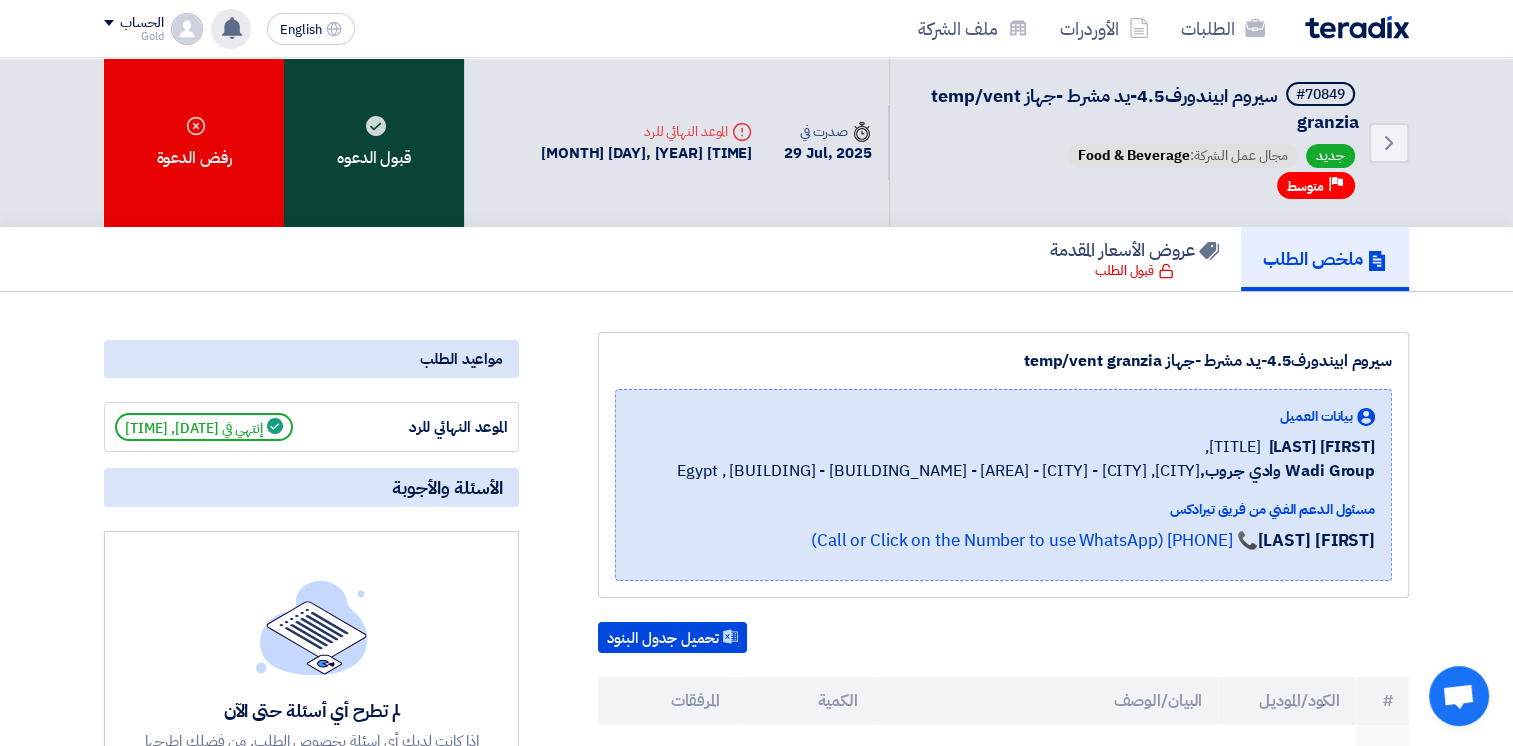 click on "قبول الدعوه" 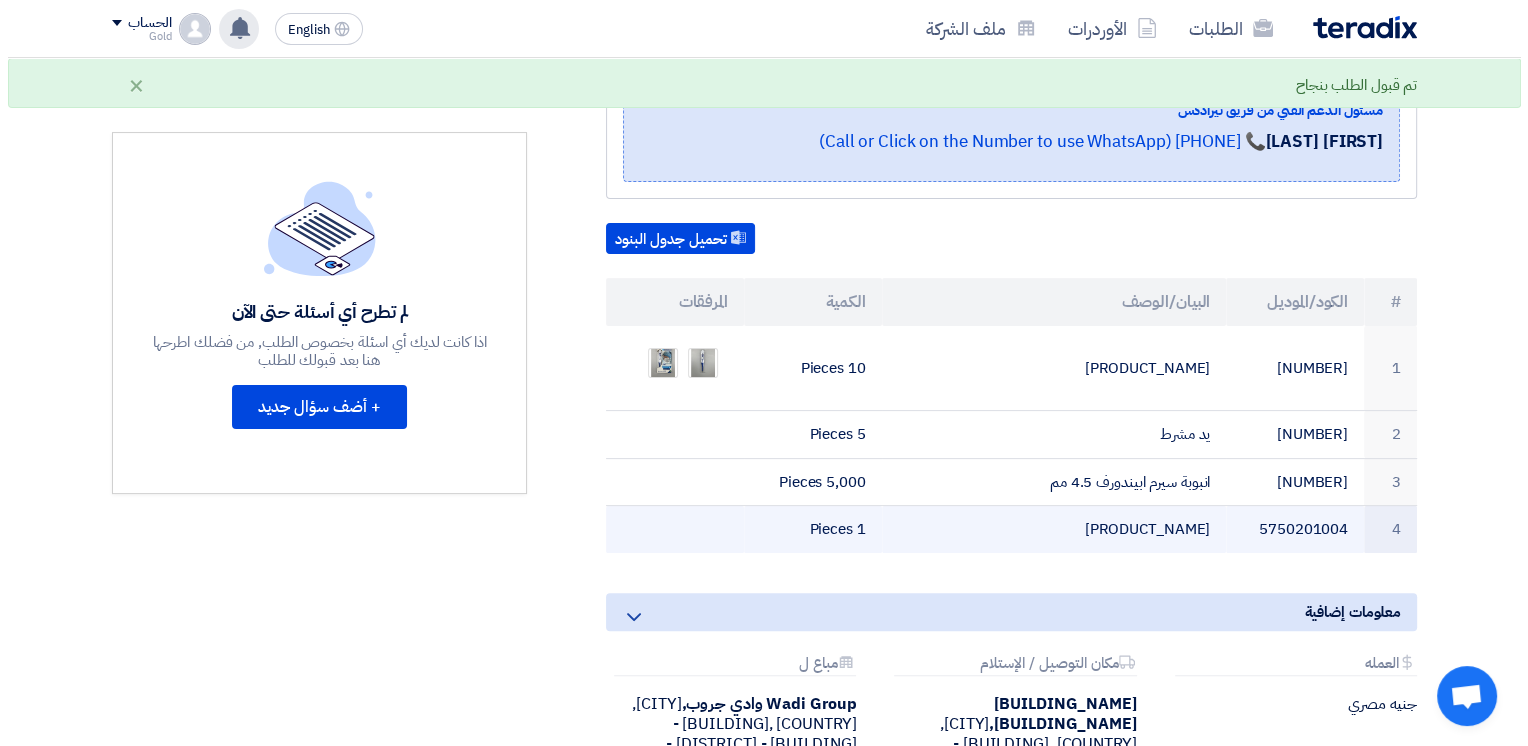 scroll, scrollTop: 400, scrollLeft: 0, axis: vertical 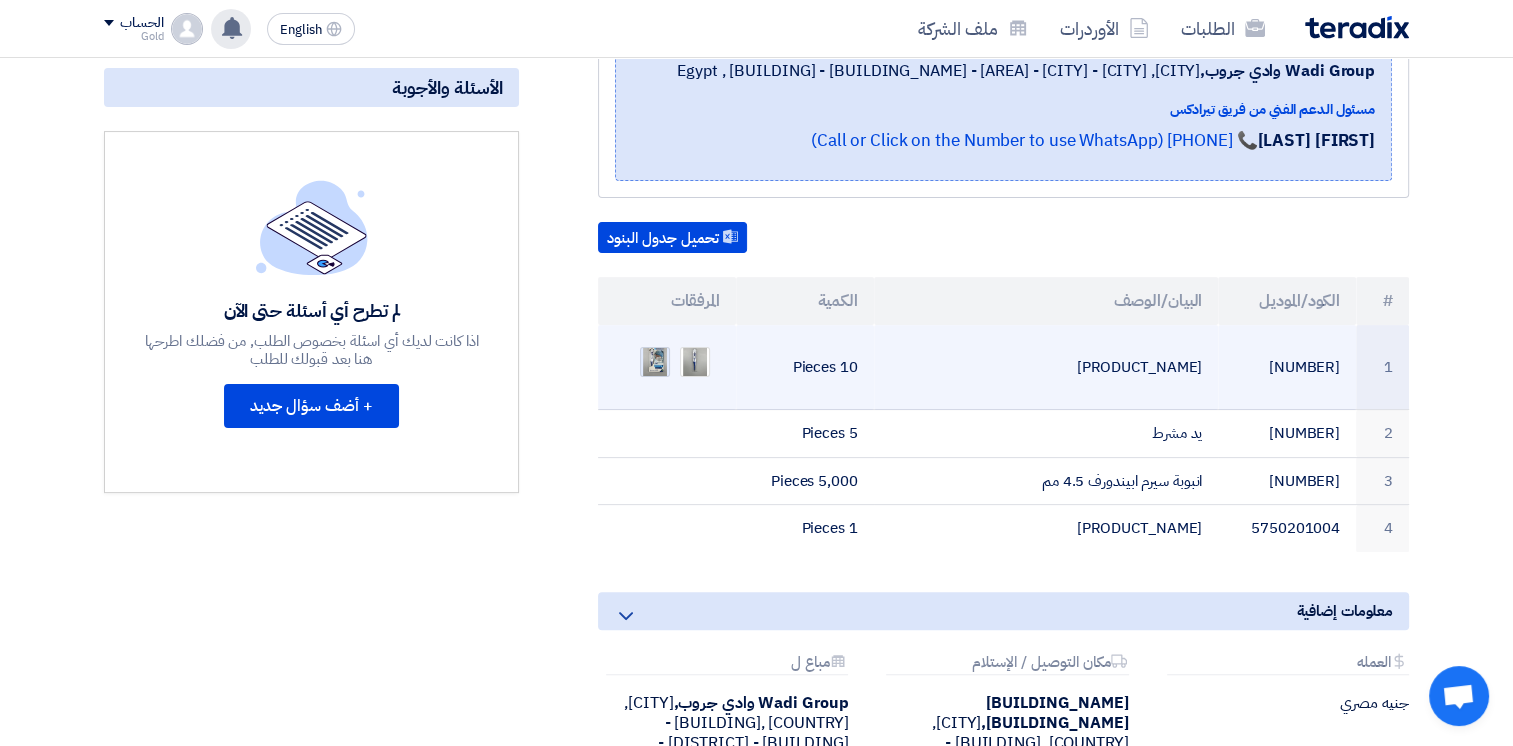 click 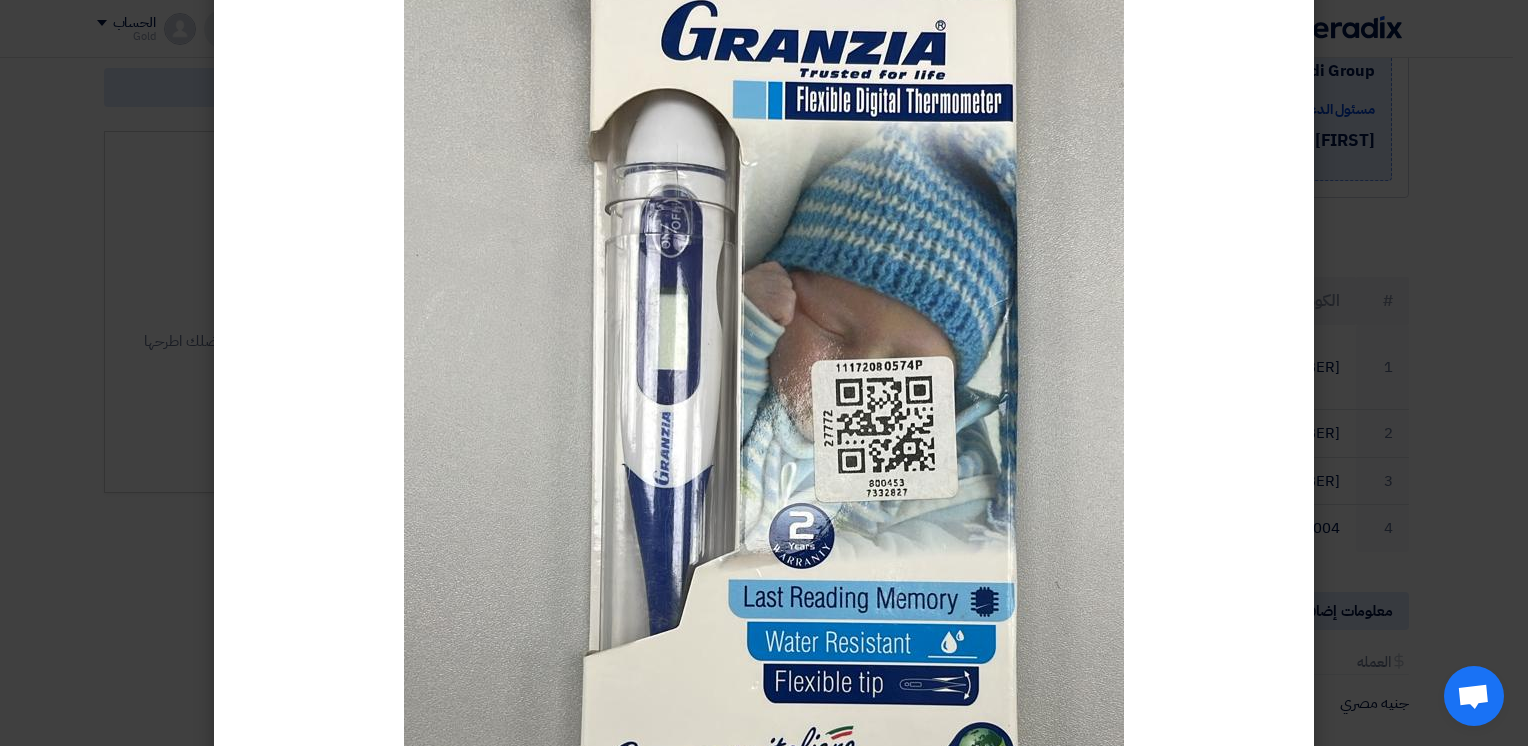 scroll, scrollTop: 0, scrollLeft: 0, axis: both 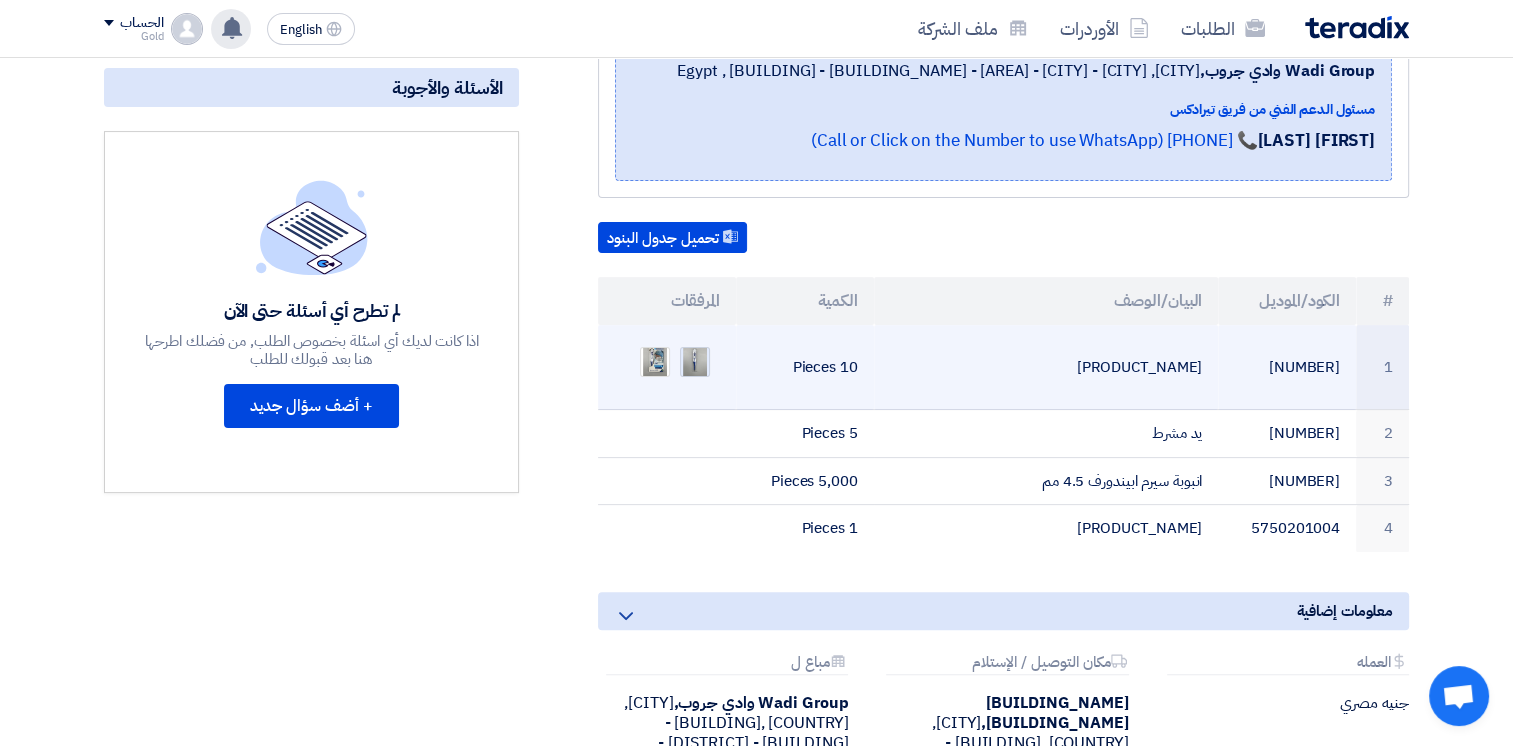 click 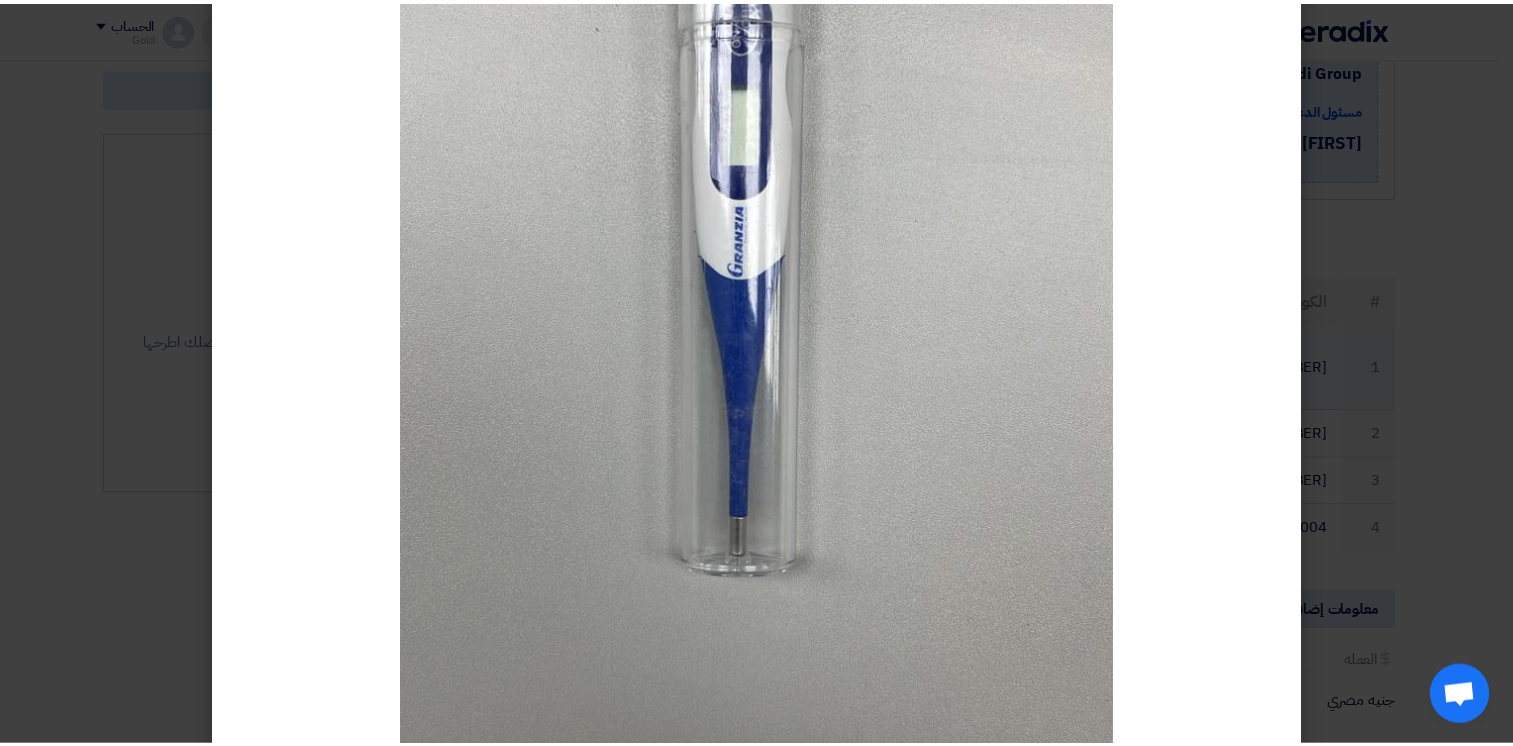 scroll, scrollTop: 400, scrollLeft: 0, axis: vertical 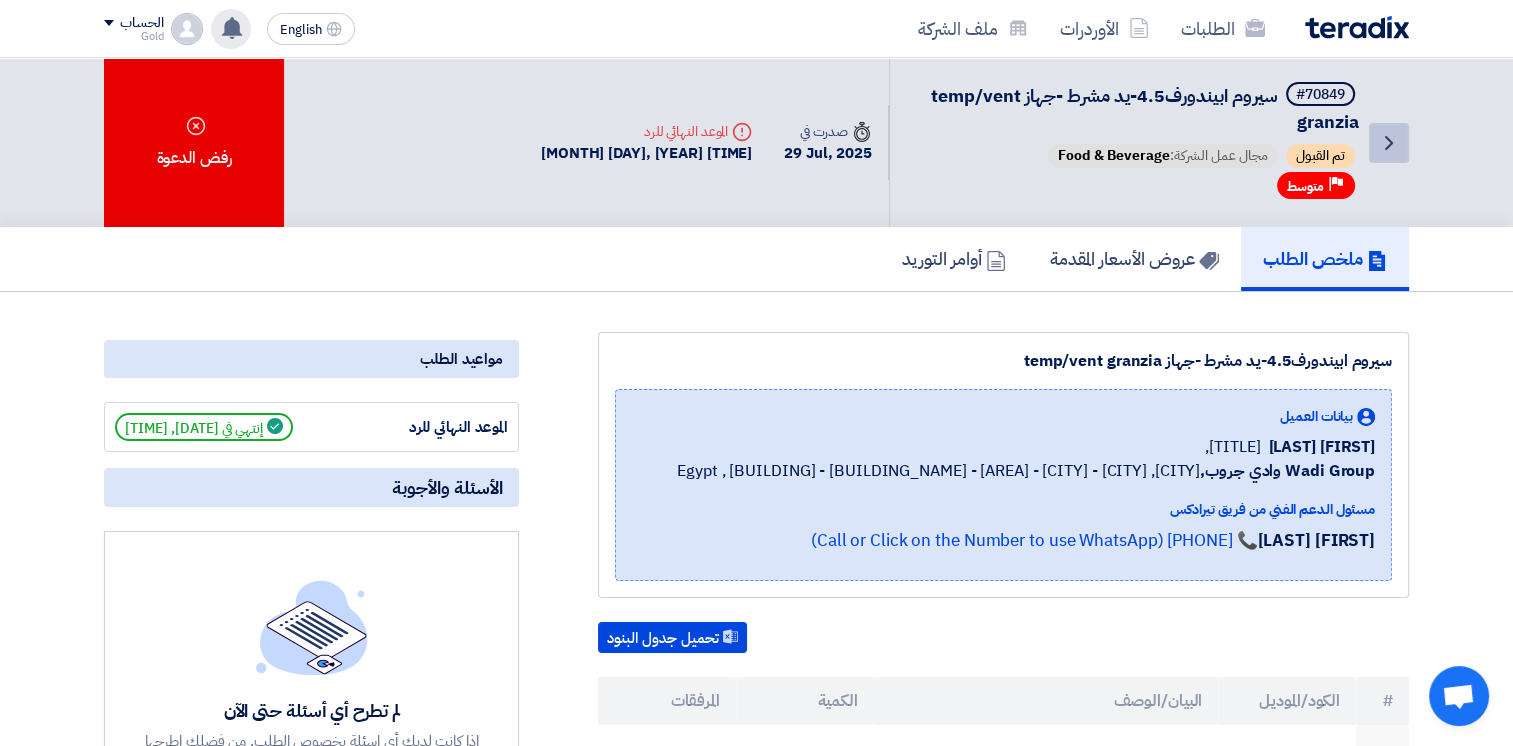 click on "Back" 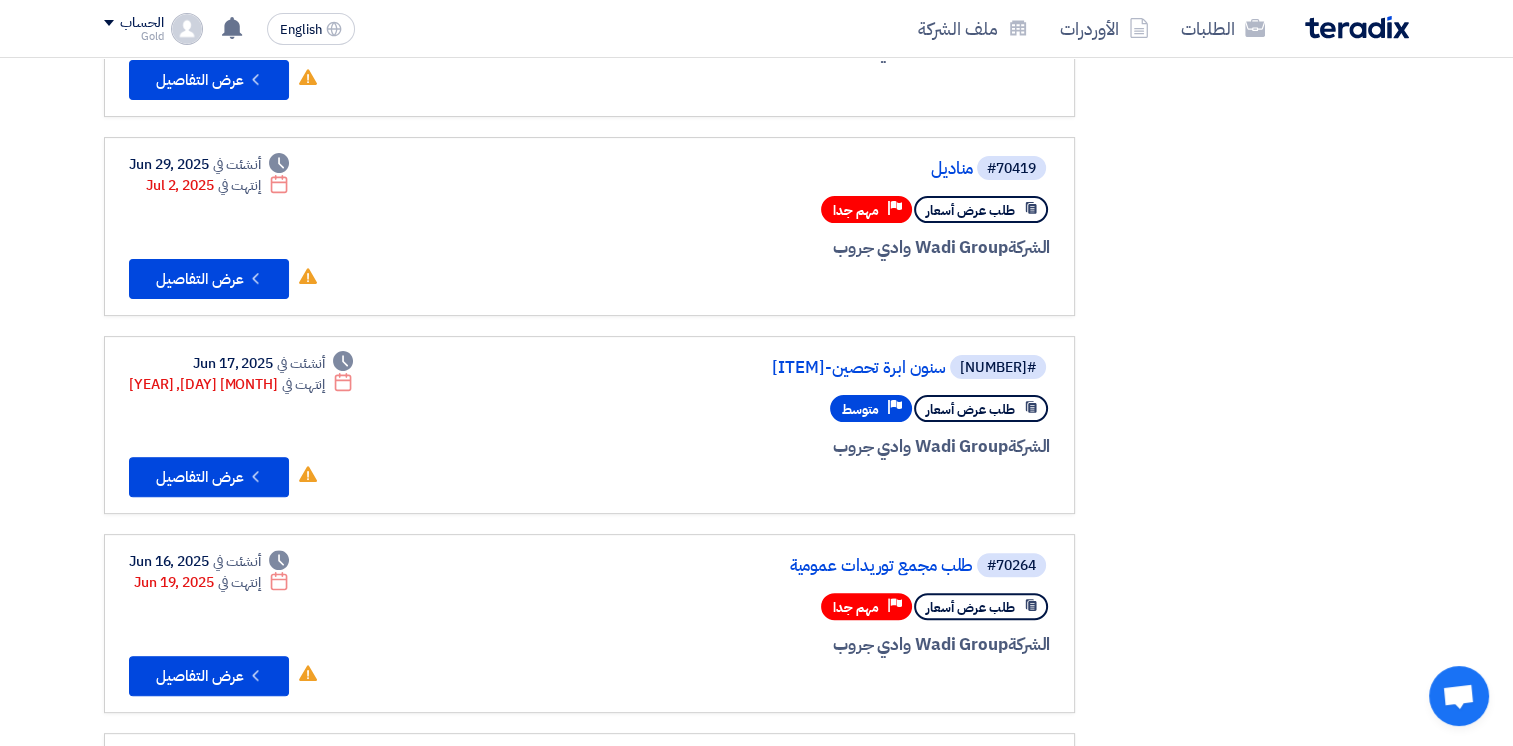 scroll, scrollTop: 516, scrollLeft: 0, axis: vertical 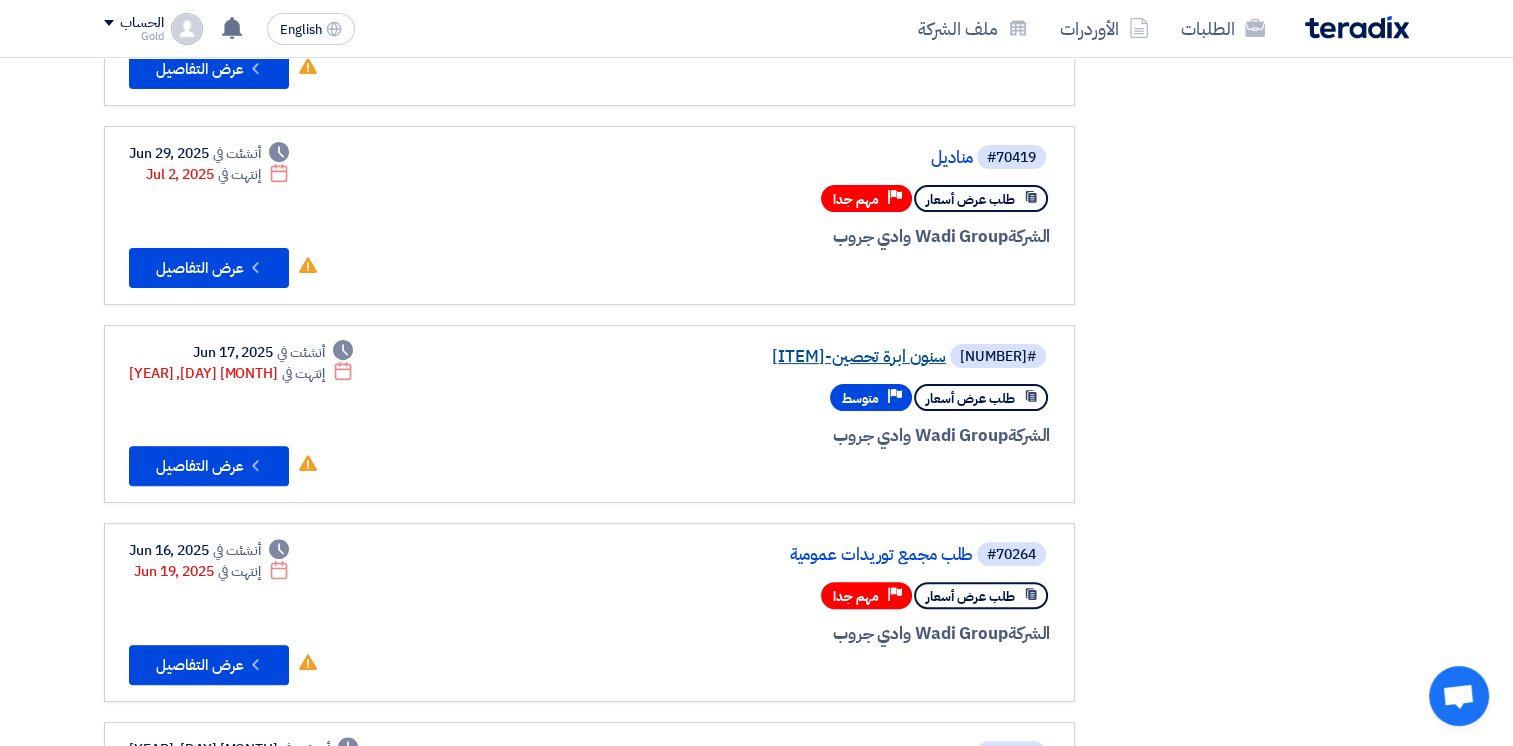 click on "سنون ابرة تحصين-[ITEM]" 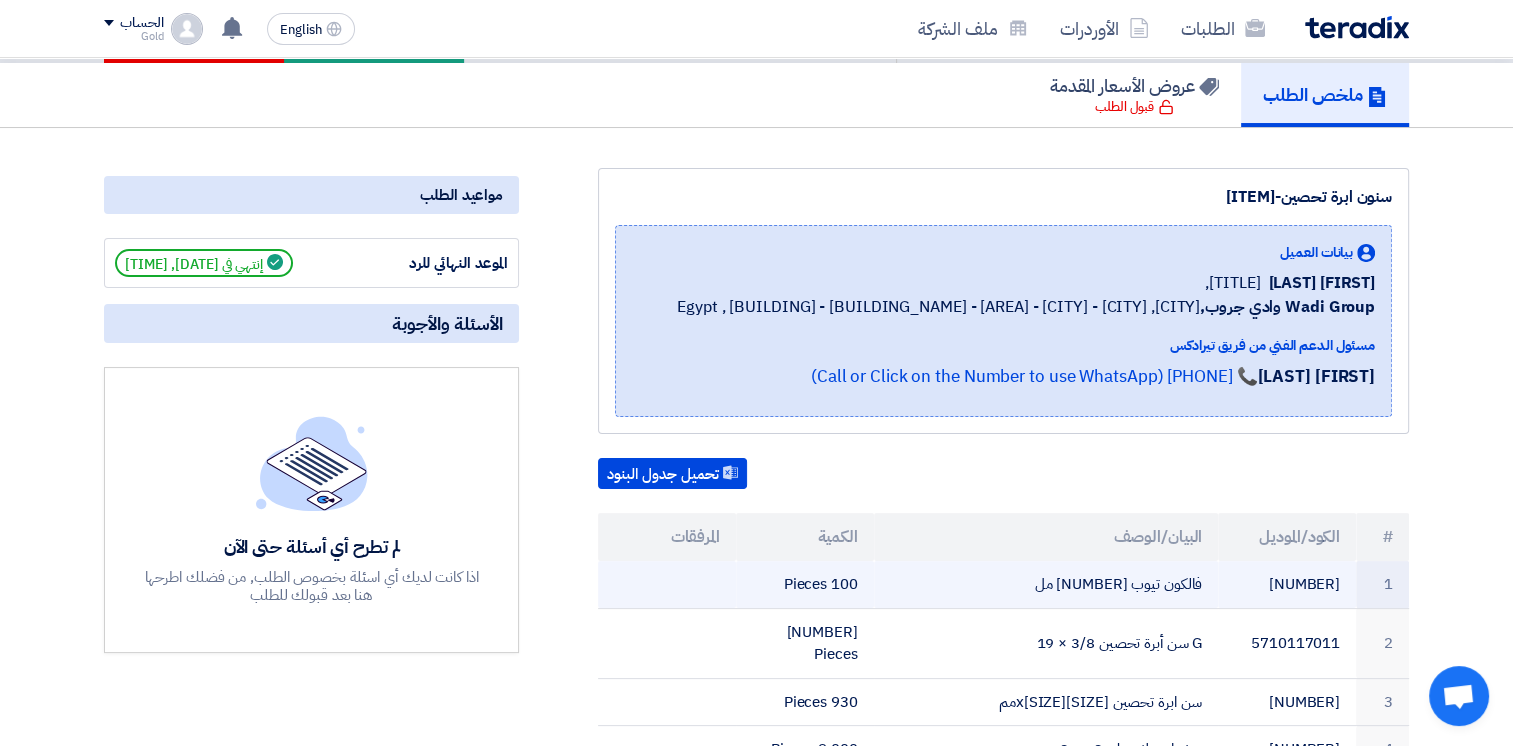 scroll, scrollTop: 0, scrollLeft: 0, axis: both 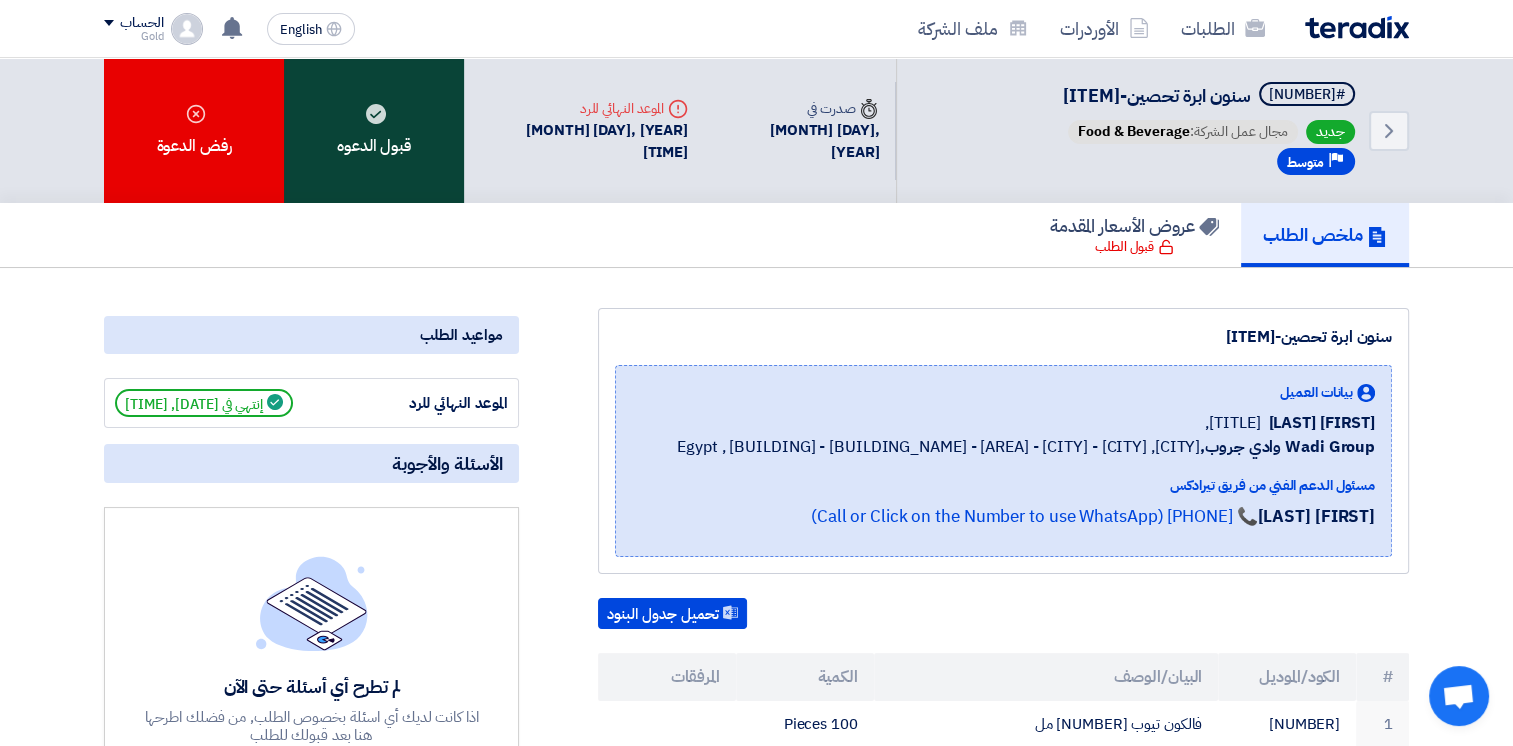 click on "قبول الدعوه" 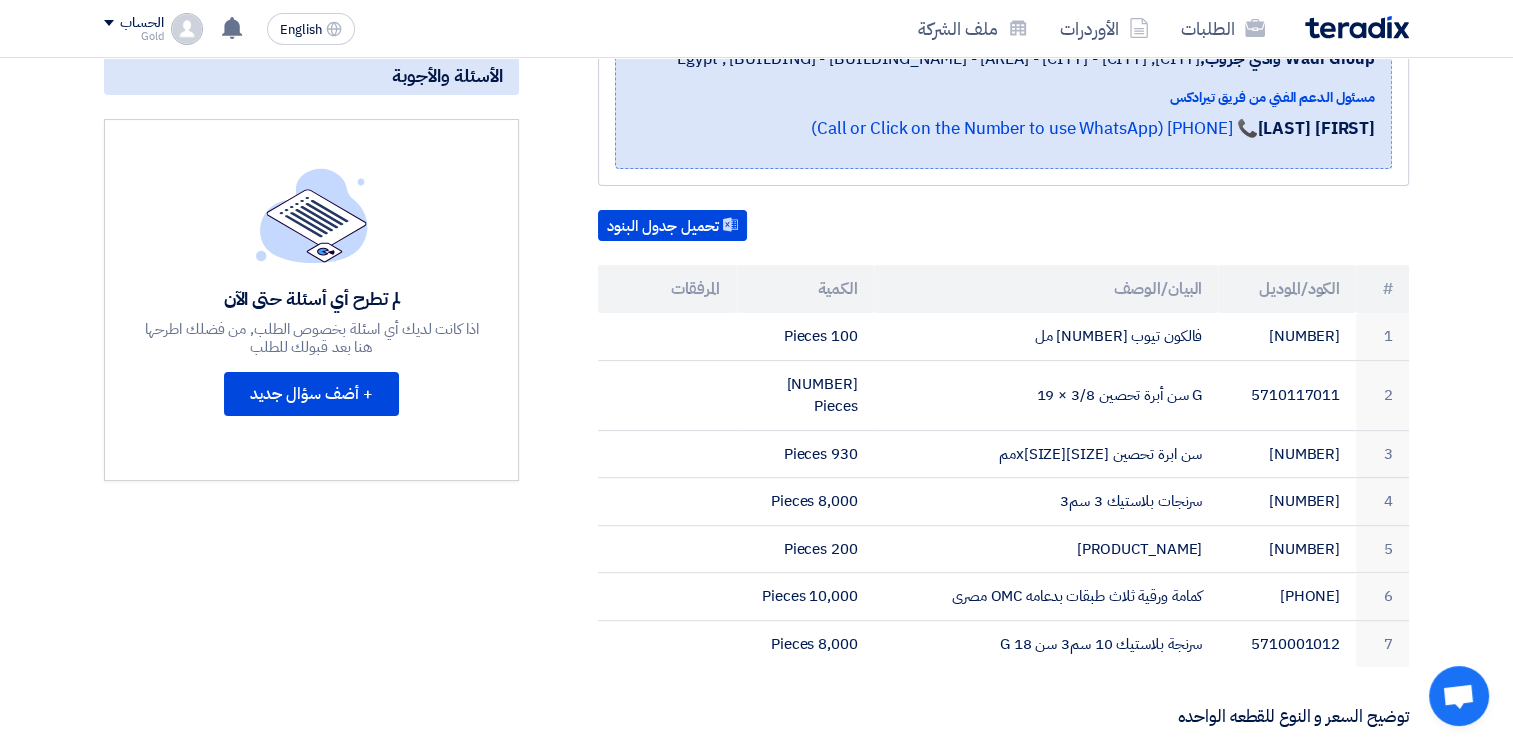 scroll, scrollTop: 349, scrollLeft: 0, axis: vertical 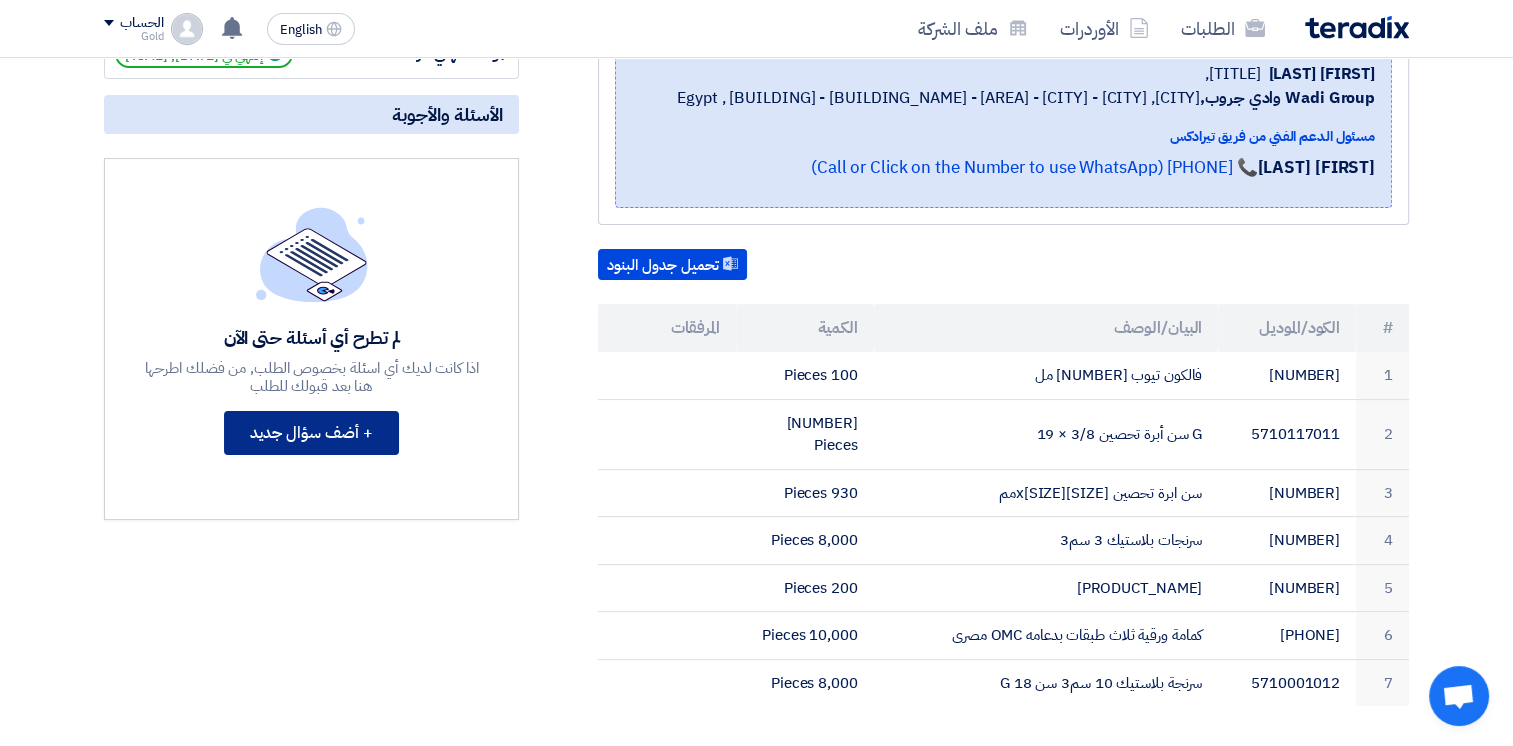 click on "+ أضف سؤال جديد" 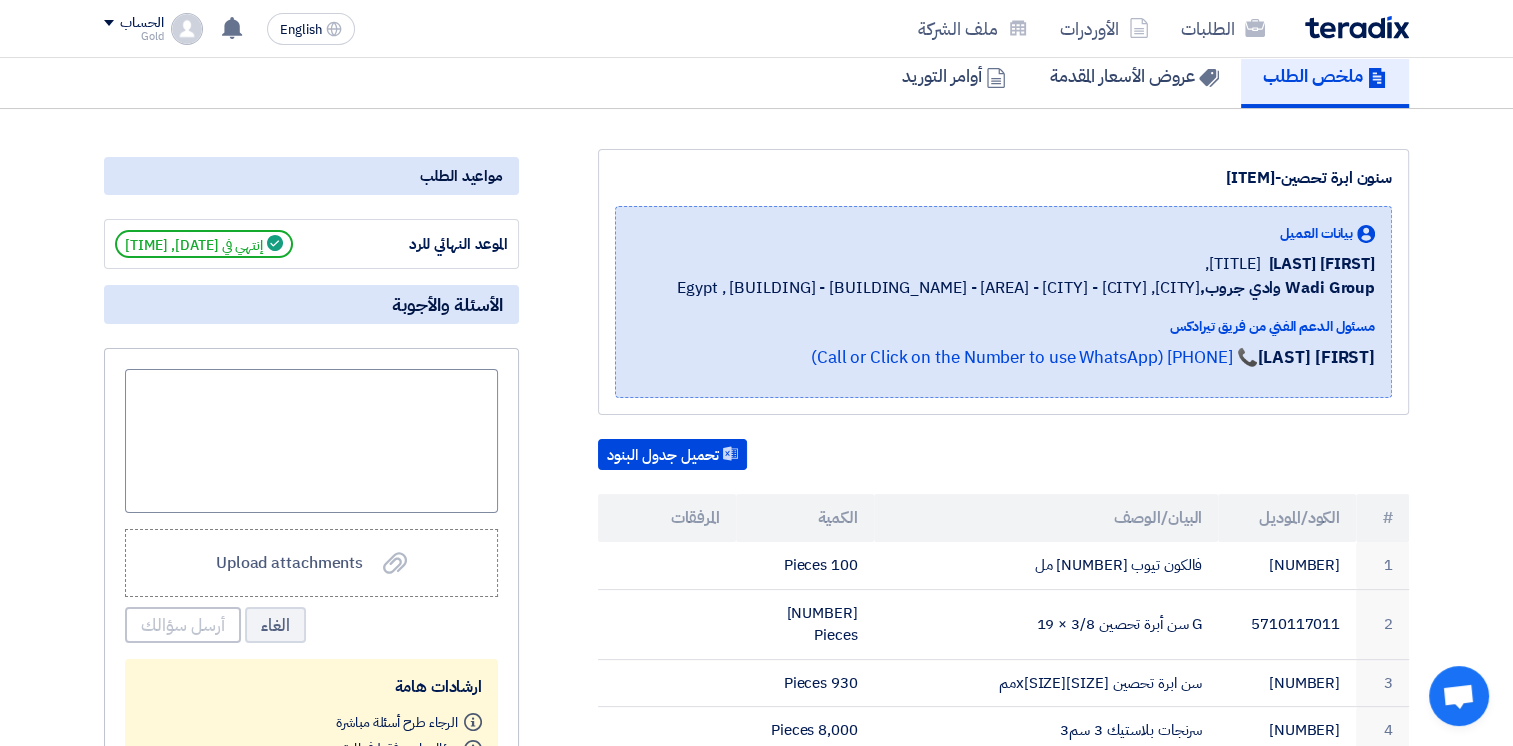 scroll, scrollTop: 133, scrollLeft: 0, axis: vertical 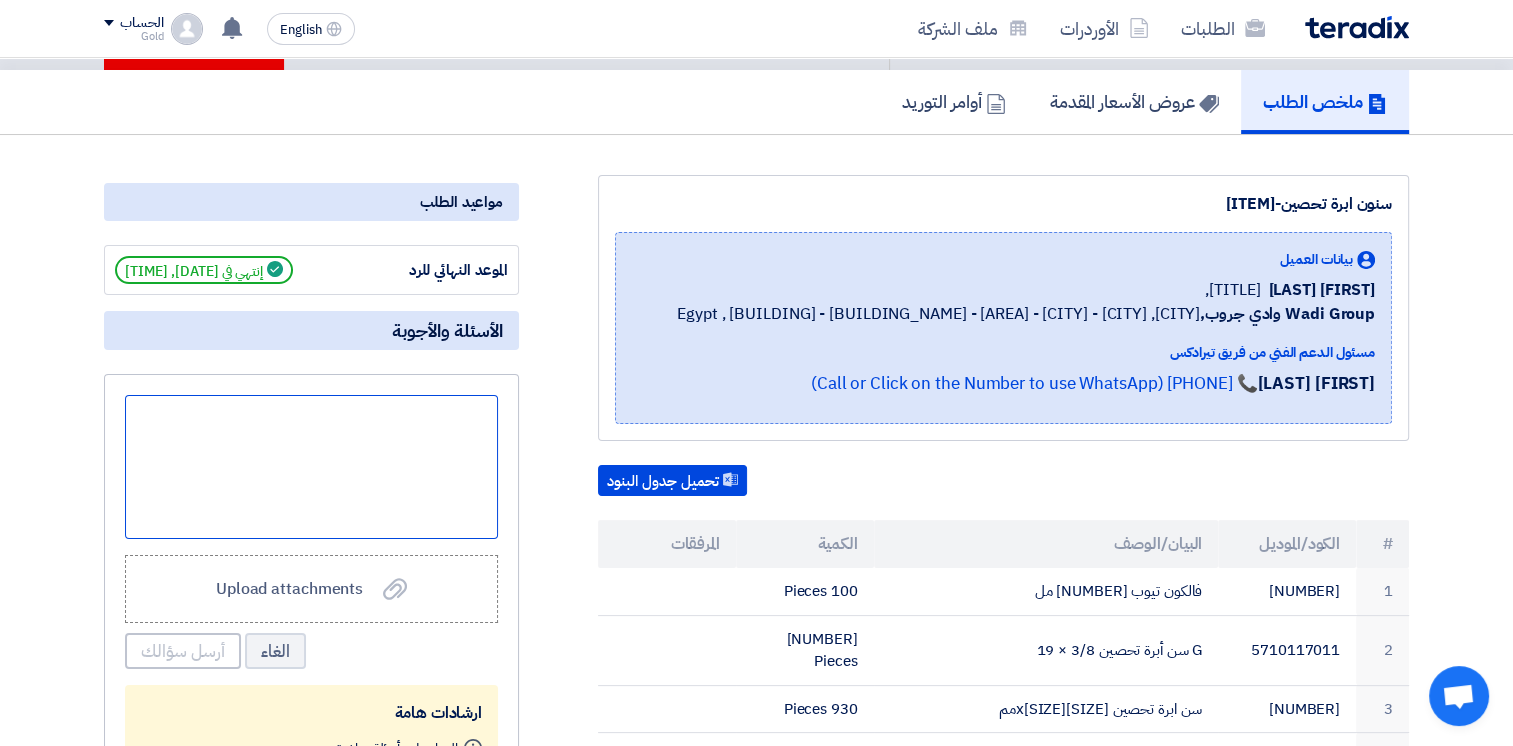click 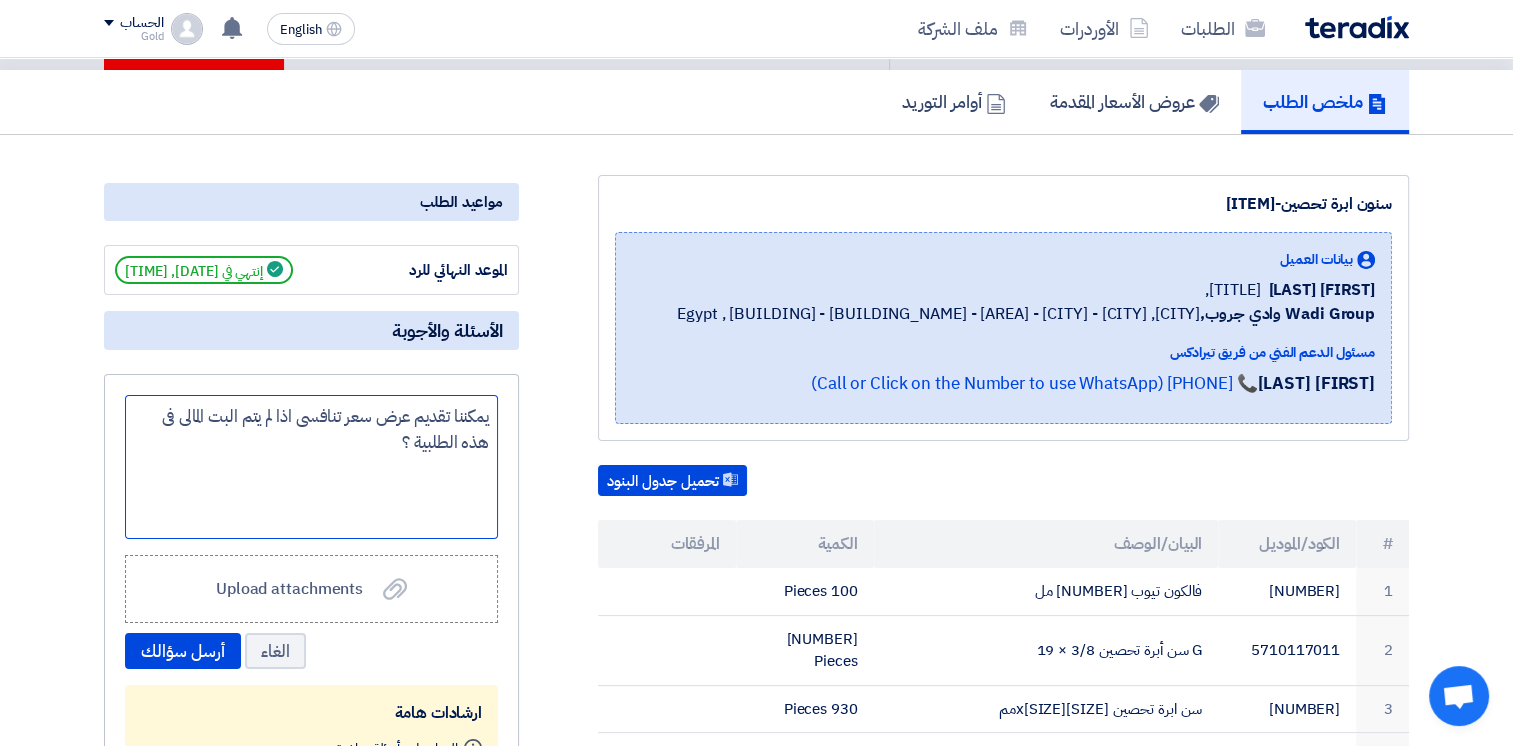 click on "يمكننا تقديم عرض سعر تنافسى اذا لم يتم البت المالى فى هذه الطلبية ؟" 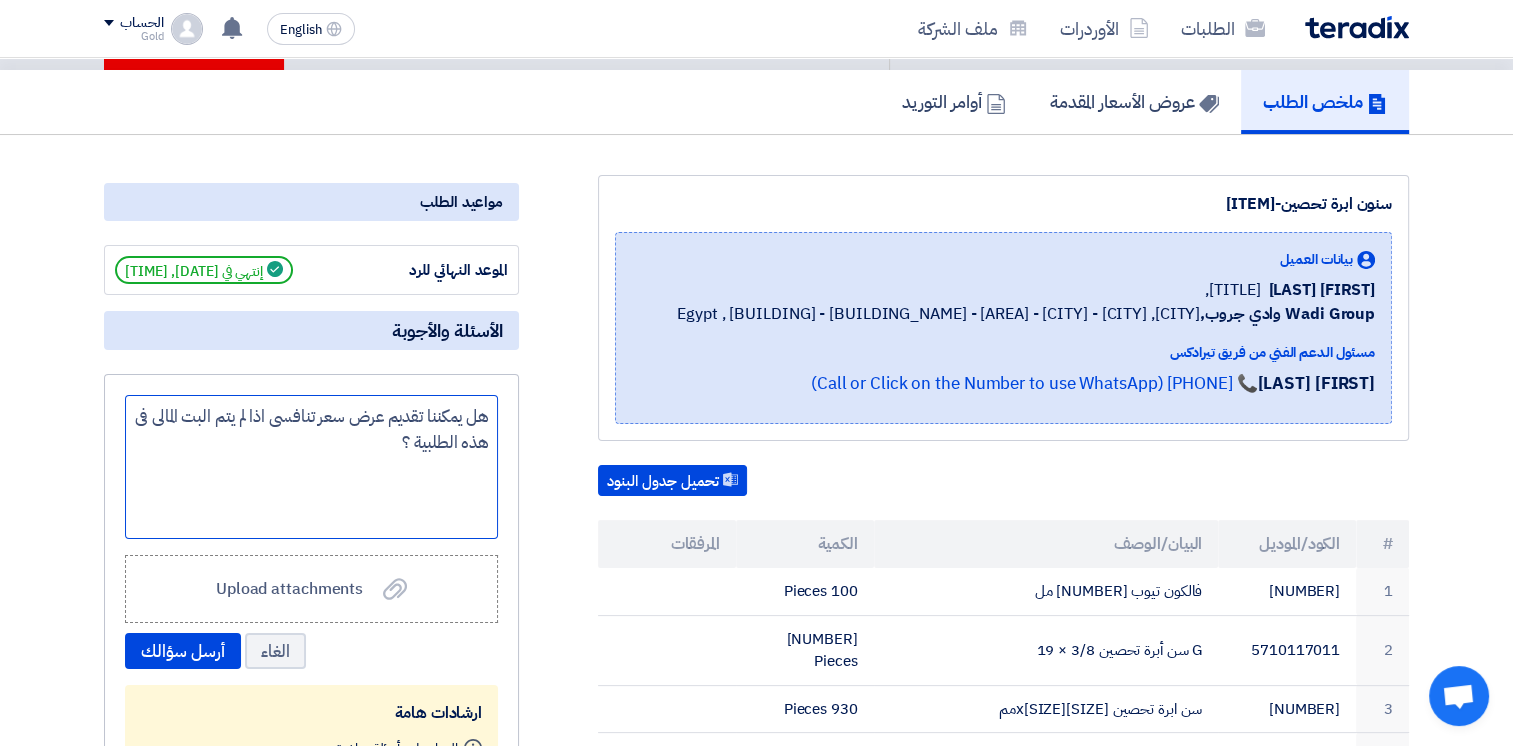 click on "هل يمكننا تقديم عرض سعر تنافسى اذا لم يتم البت المالى فى هذه الطلبية ؟" 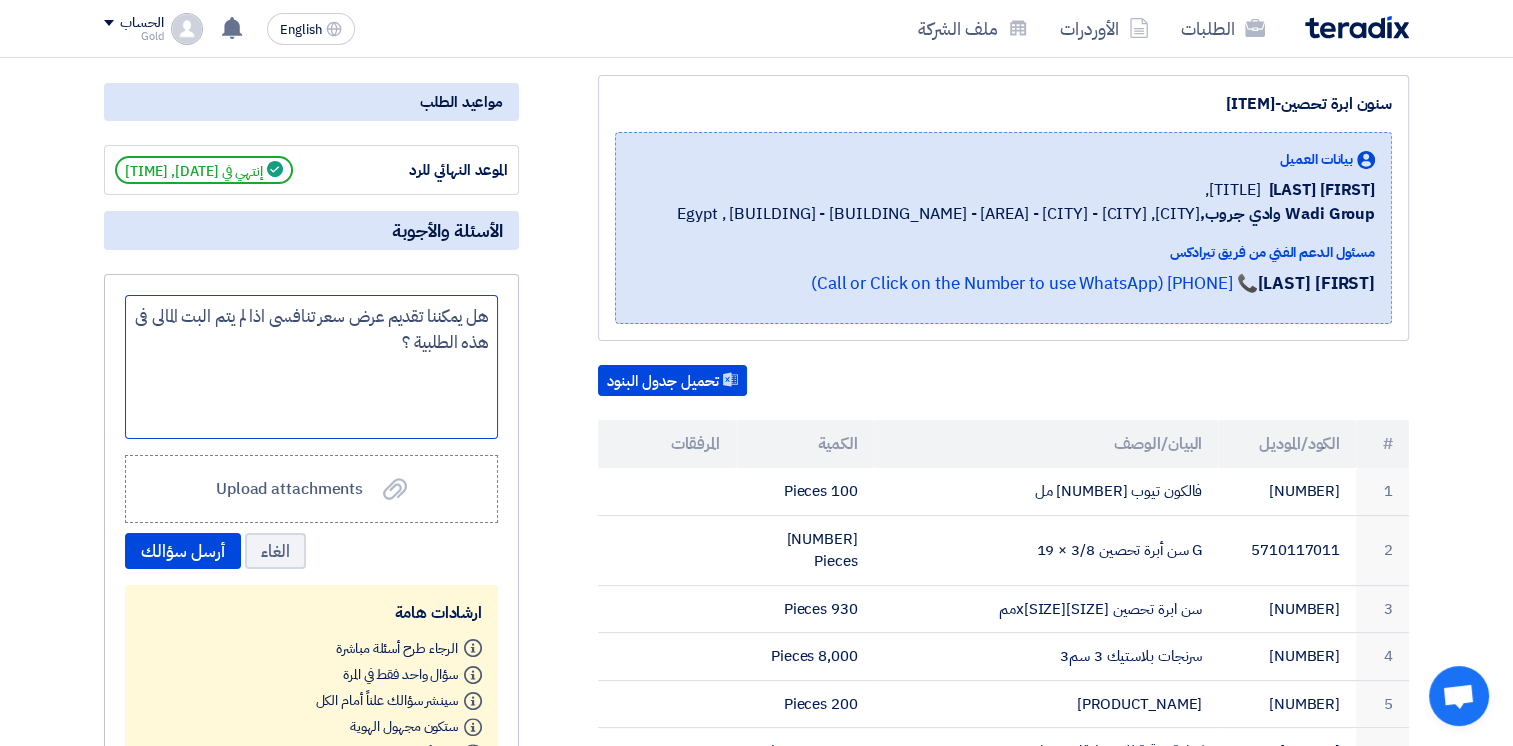 scroll, scrollTop: 249, scrollLeft: 0, axis: vertical 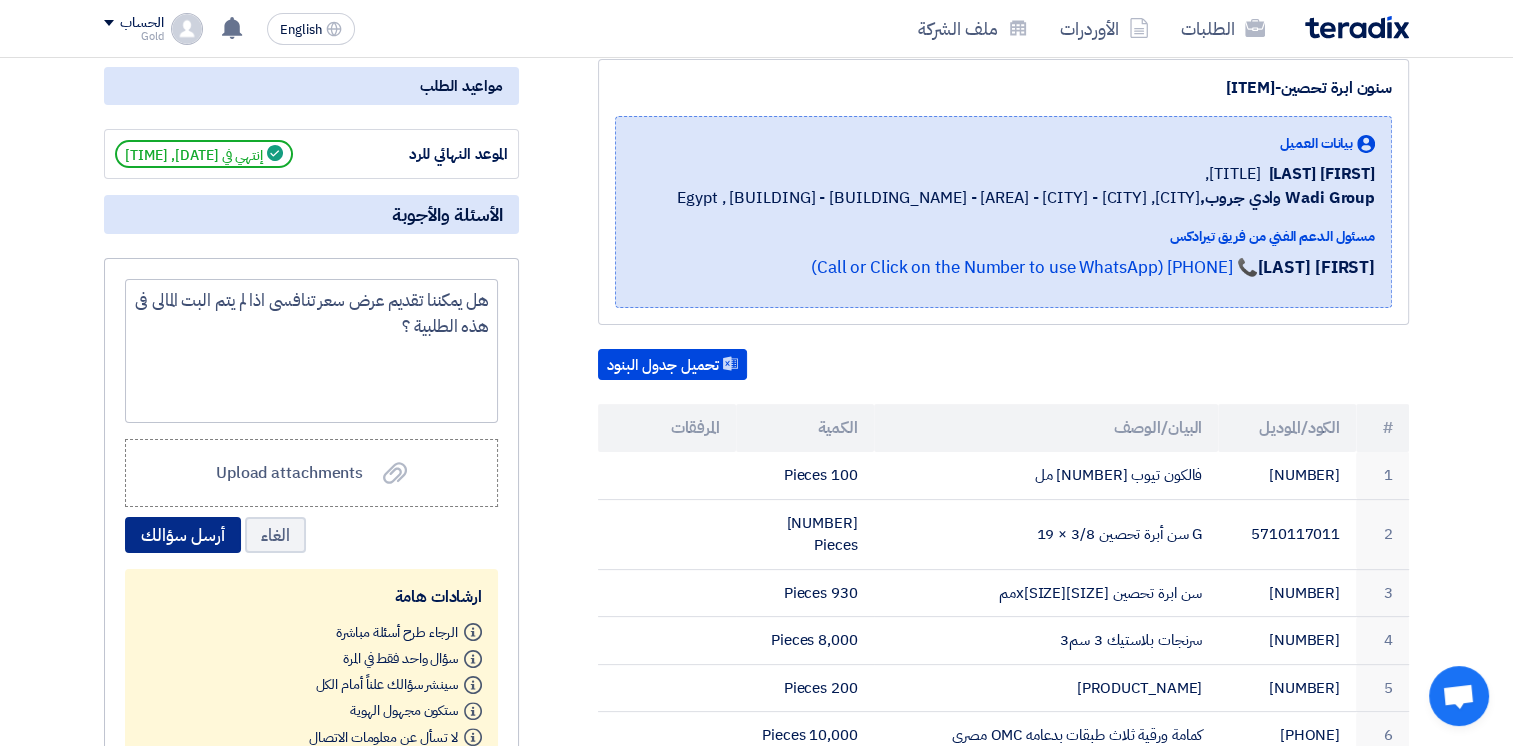 click on "أرسل سؤالك" 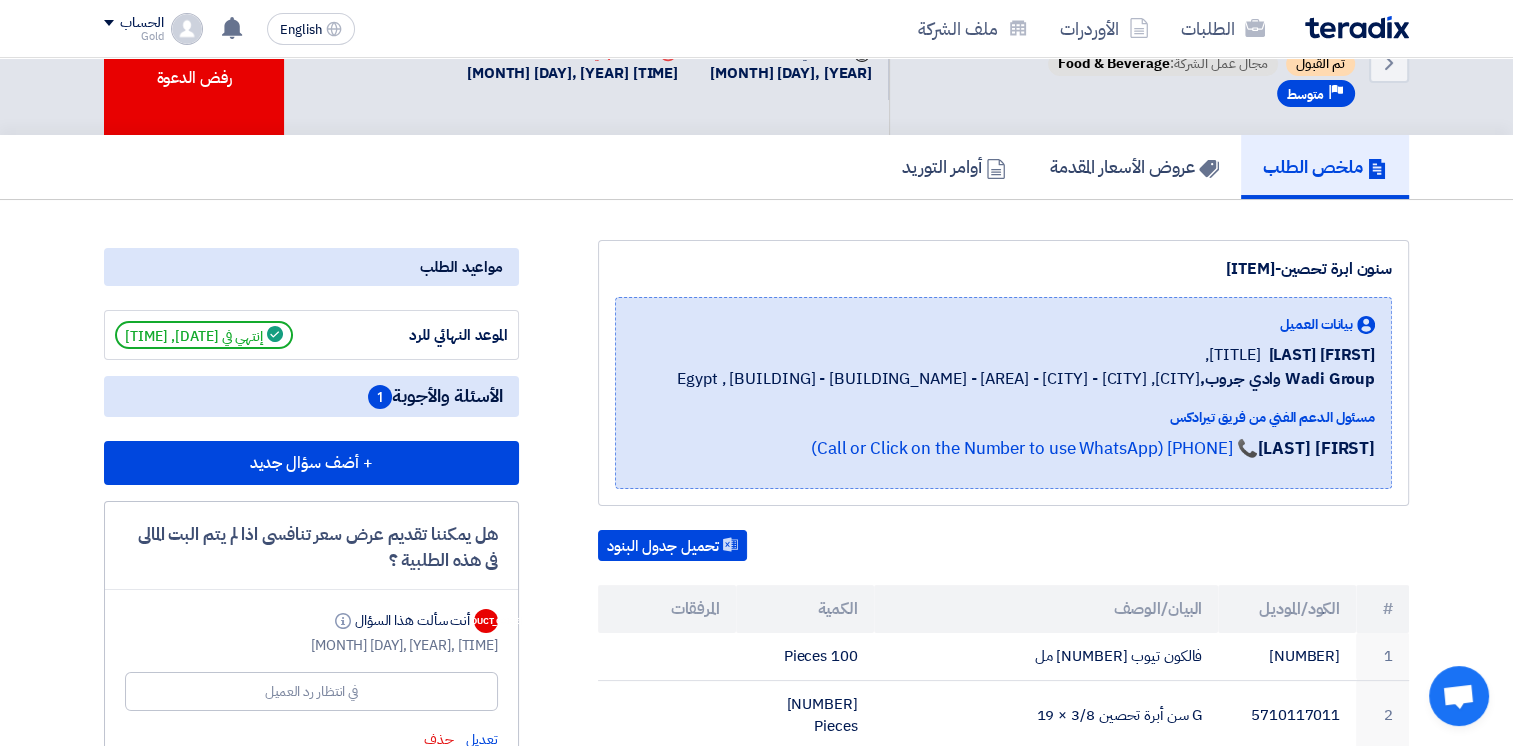 scroll, scrollTop: 0, scrollLeft: 0, axis: both 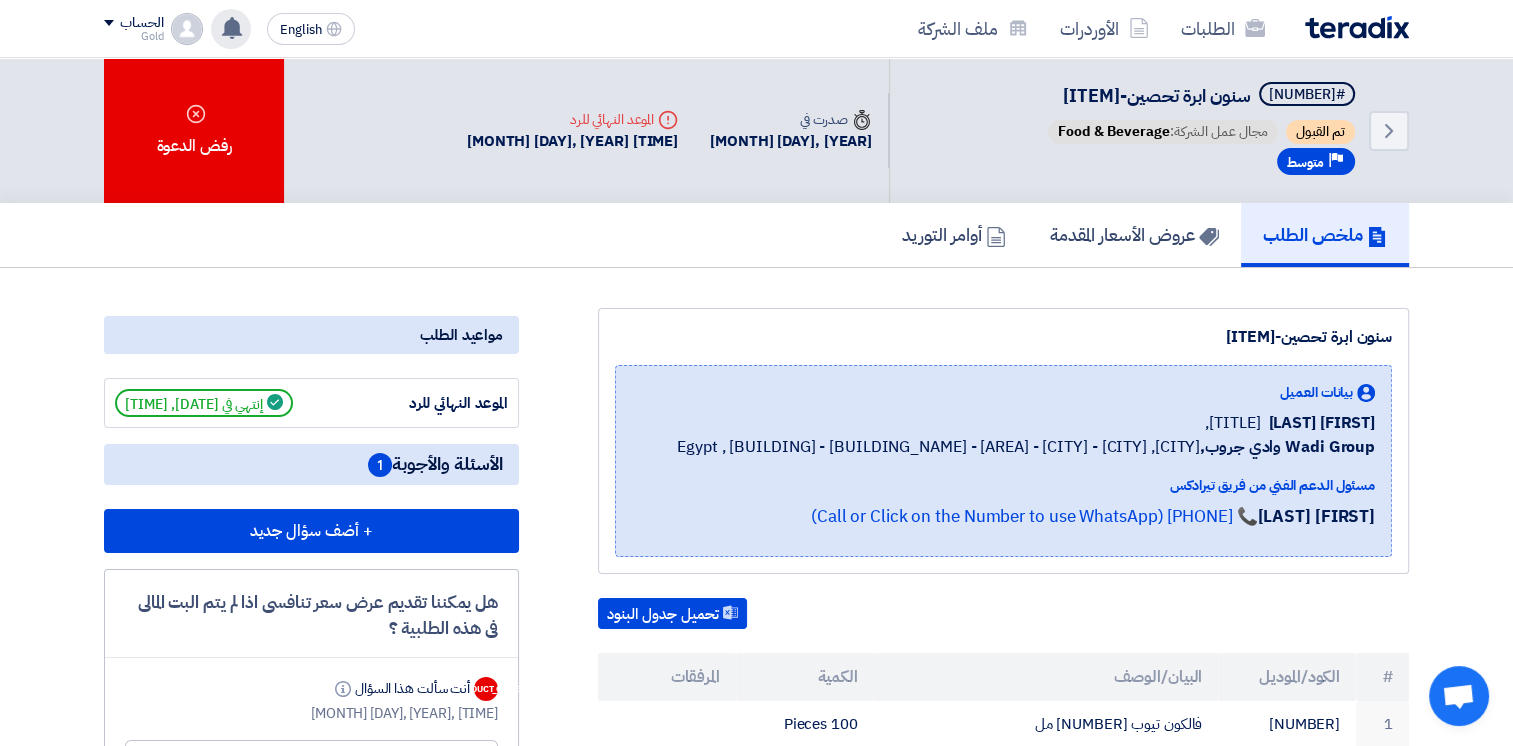 click on "تم نشر طلب عروض أسعار جديد - شاهد التفاصيل
[TIME_AGO]
تم نشر طلب عروض أسعار جديد - شاهد التفاصيل
[TIME_AGO]
تم نشر طلب عروض أسعار جديد - شاهد التفاصيل" 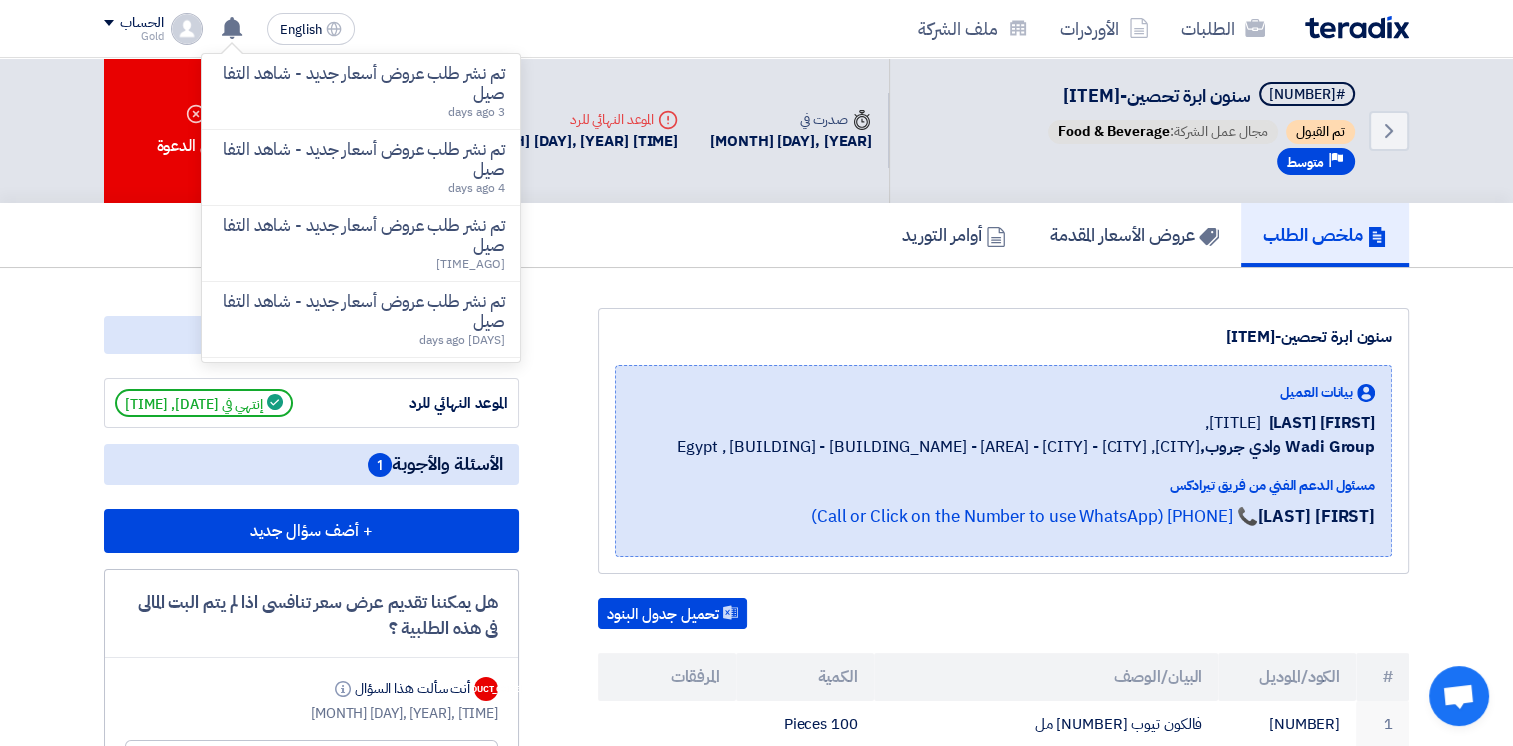 click on "الطلبات
الأوردرات
ملف الشركة
English
EN
تم نشر طلب عروض أسعار جديد - شاهد التفاصيل
3 days ago" 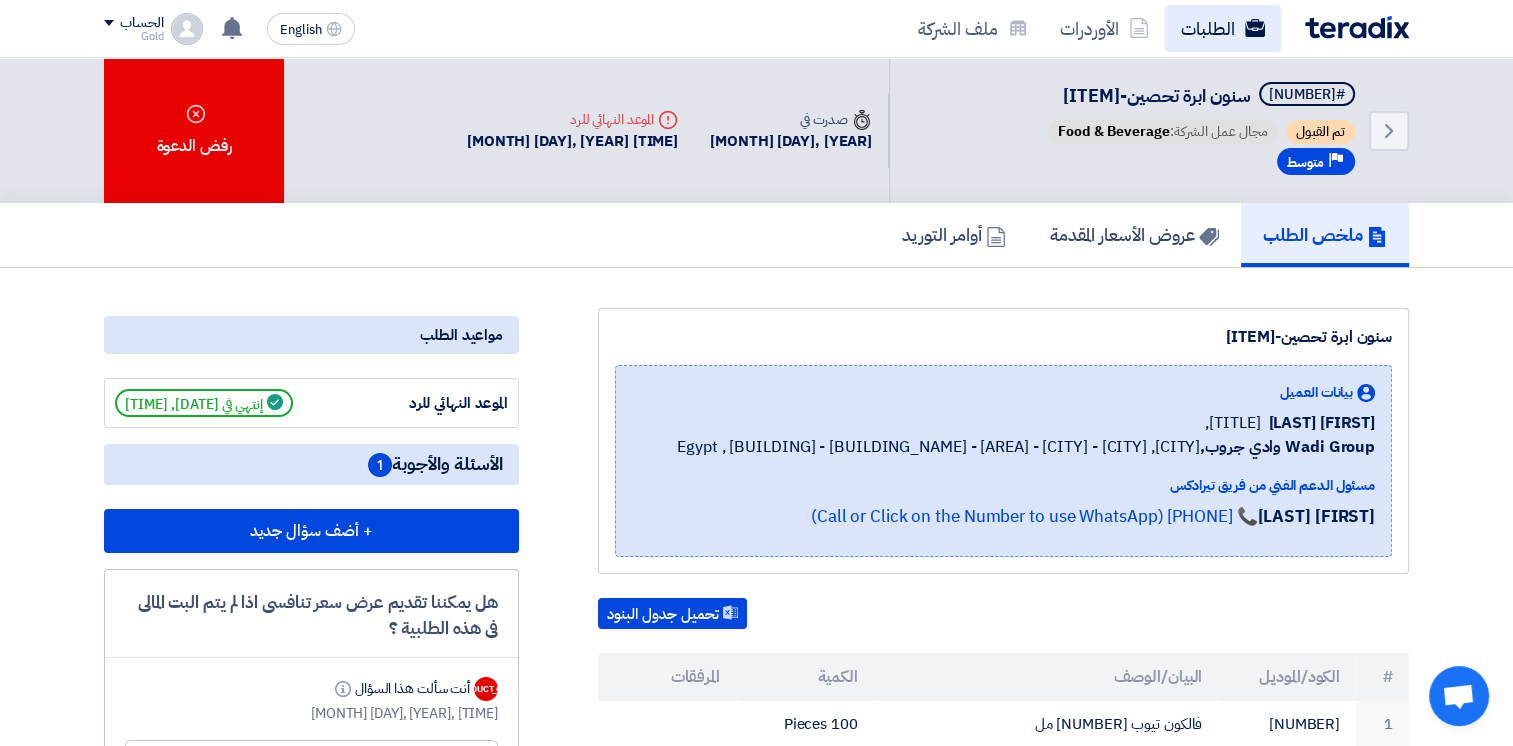 click on "الطلبات" 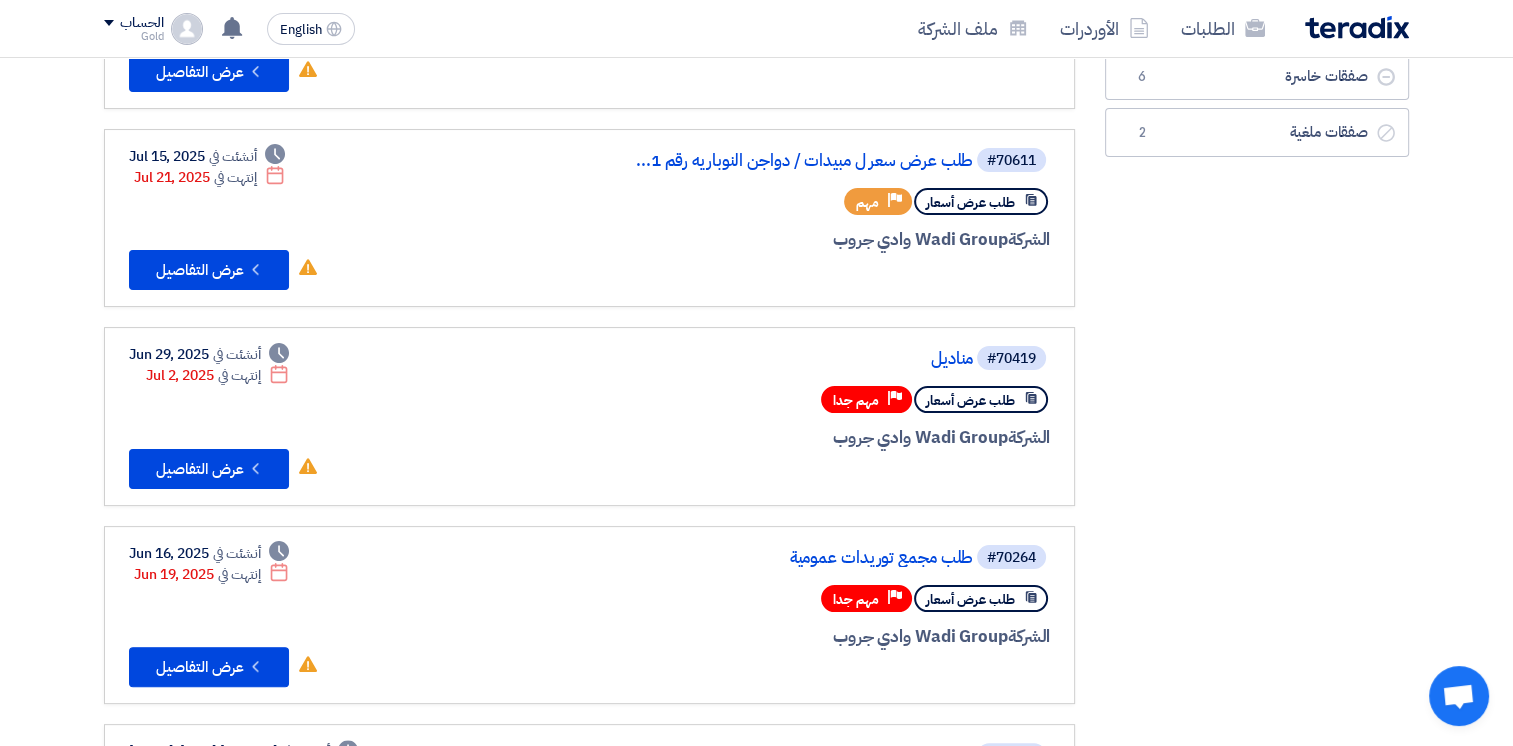 scroll, scrollTop: 316, scrollLeft: 0, axis: vertical 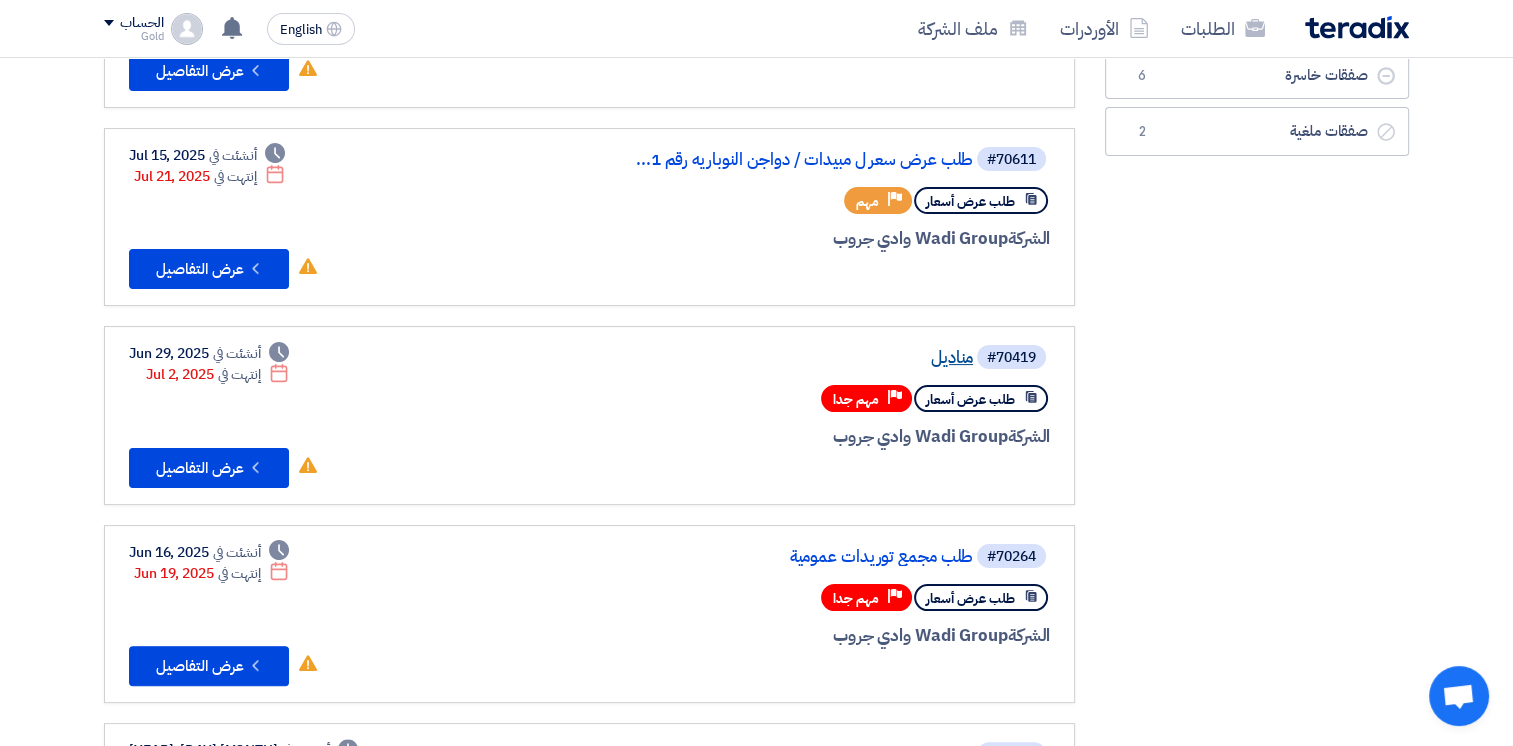 click on "مناديل" 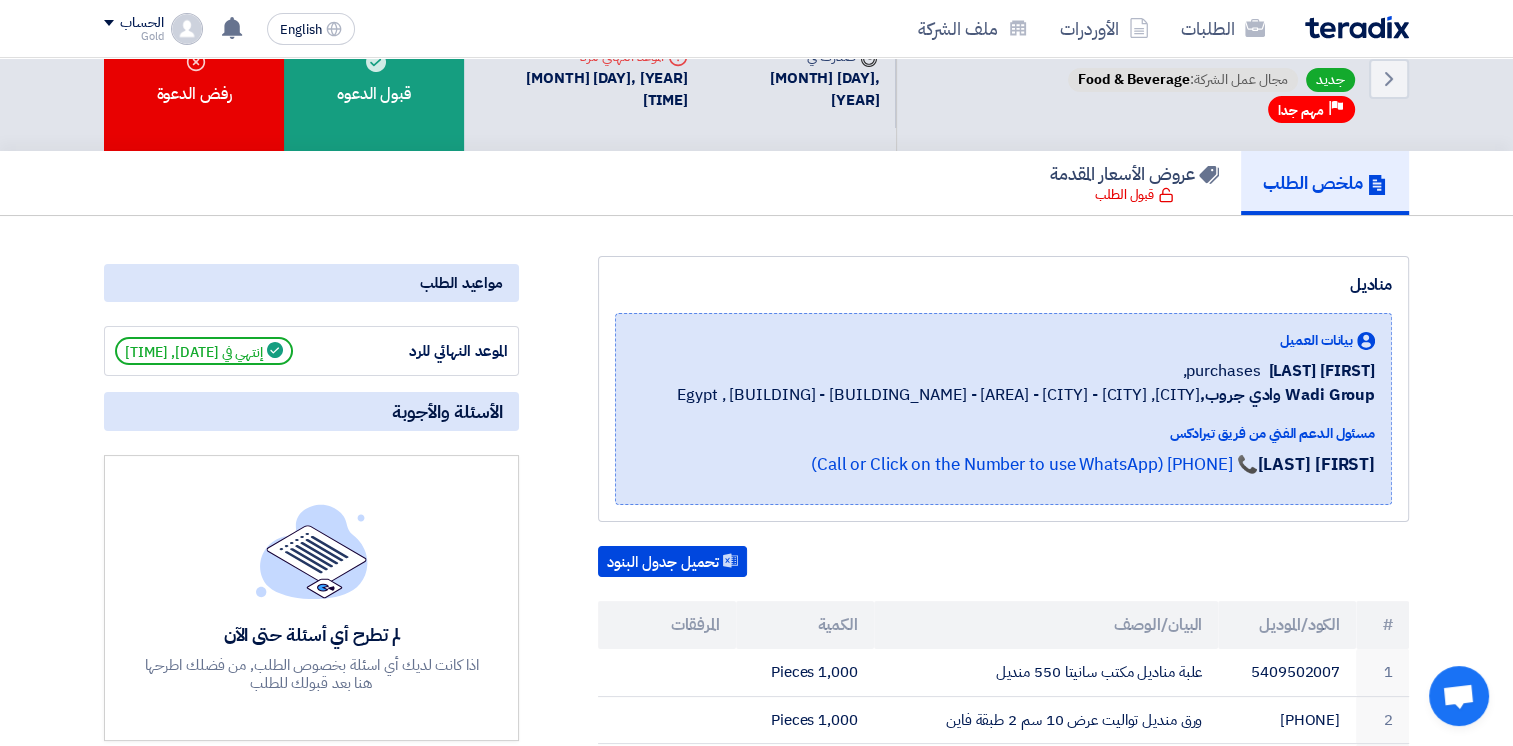 scroll, scrollTop: 0, scrollLeft: 0, axis: both 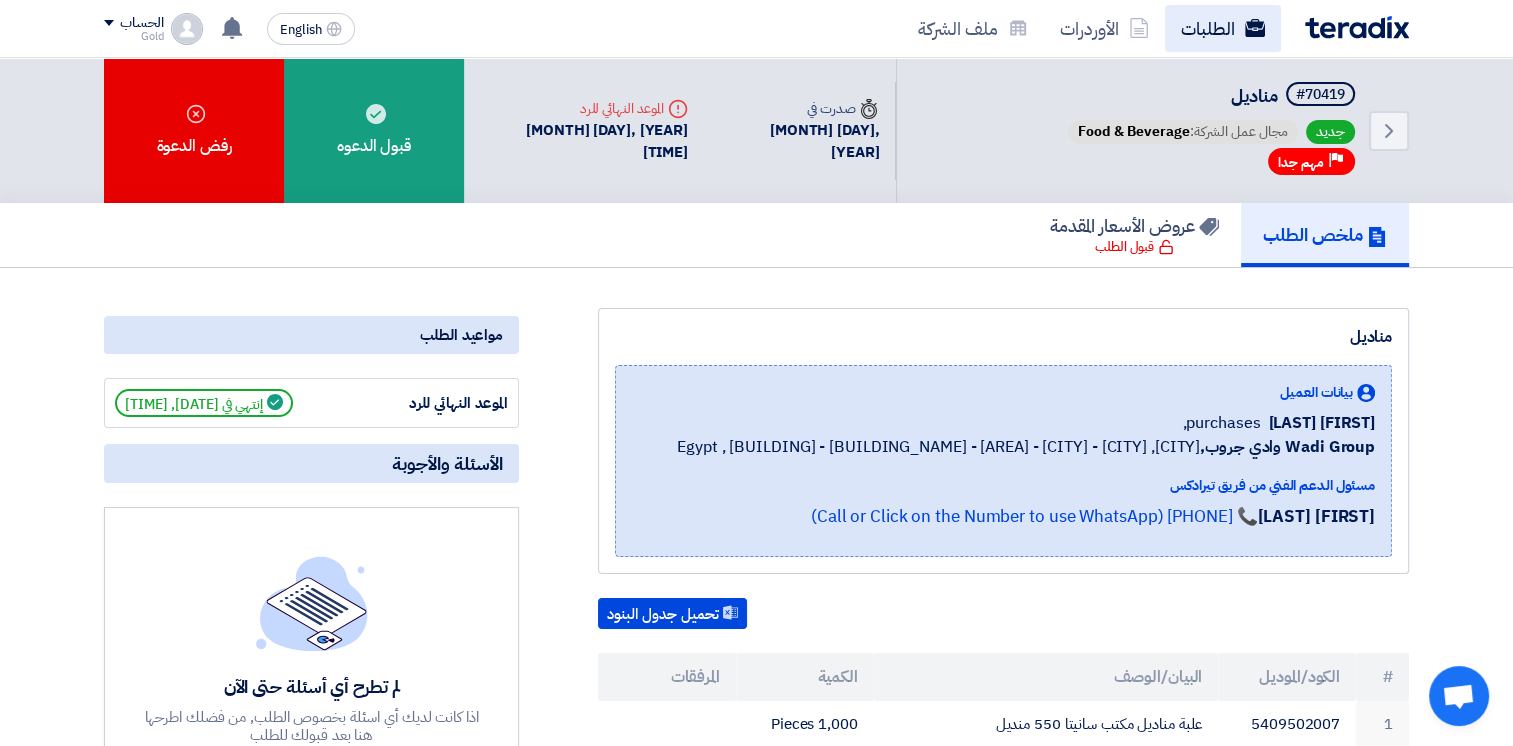 click on "الطلبات" 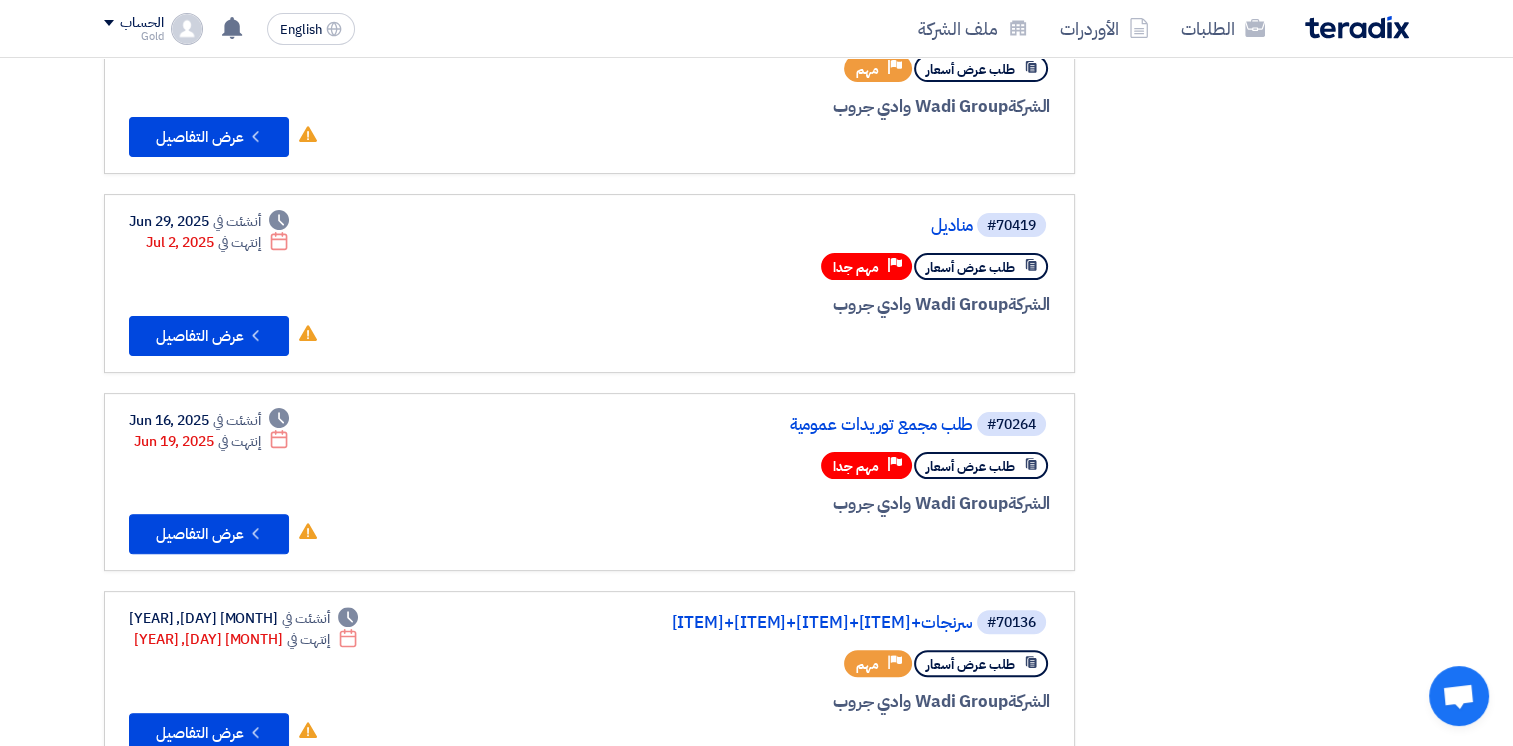 scroll, scrollTop: 450, scrollLeft: 0, axis: vertical 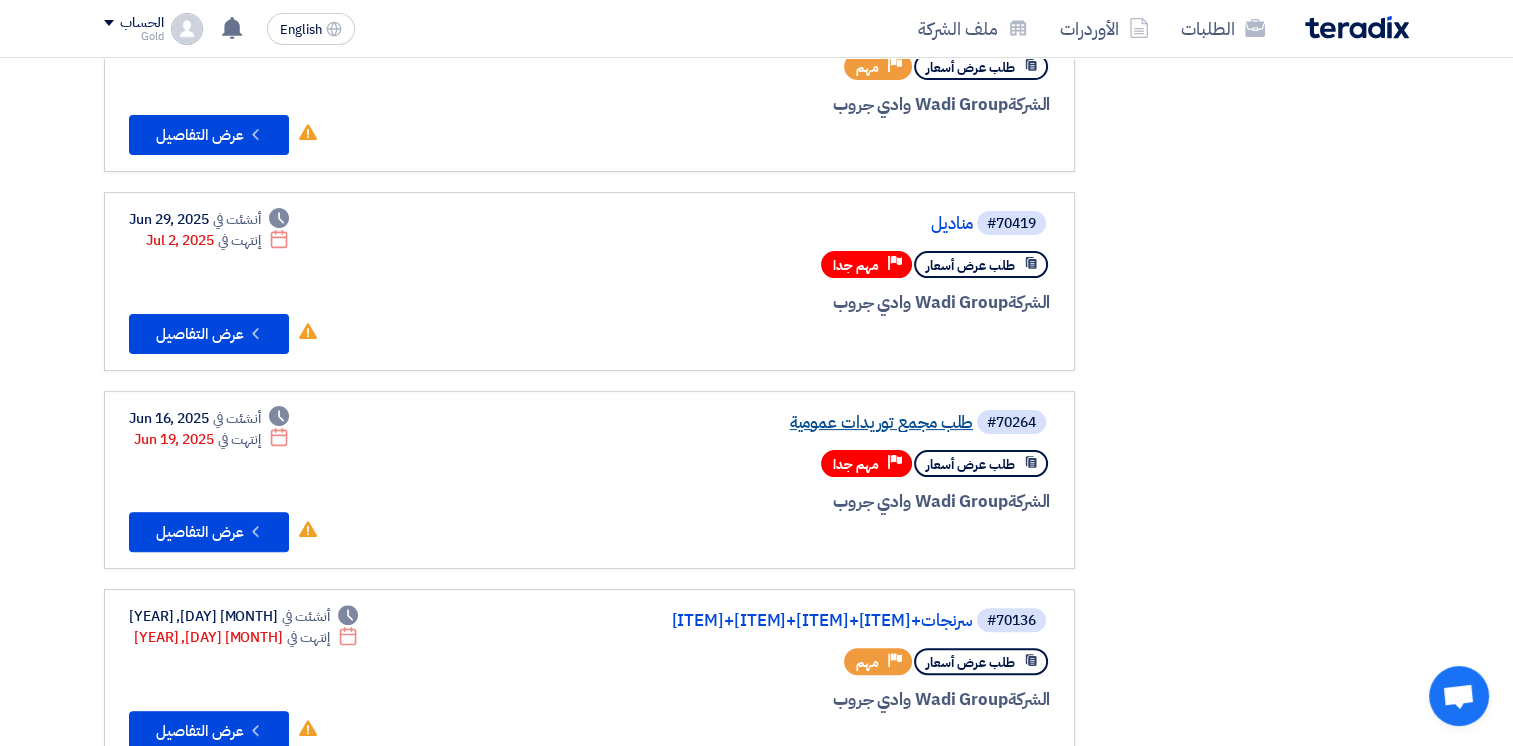 click on "طلب مجمع  توريدات عمومية" 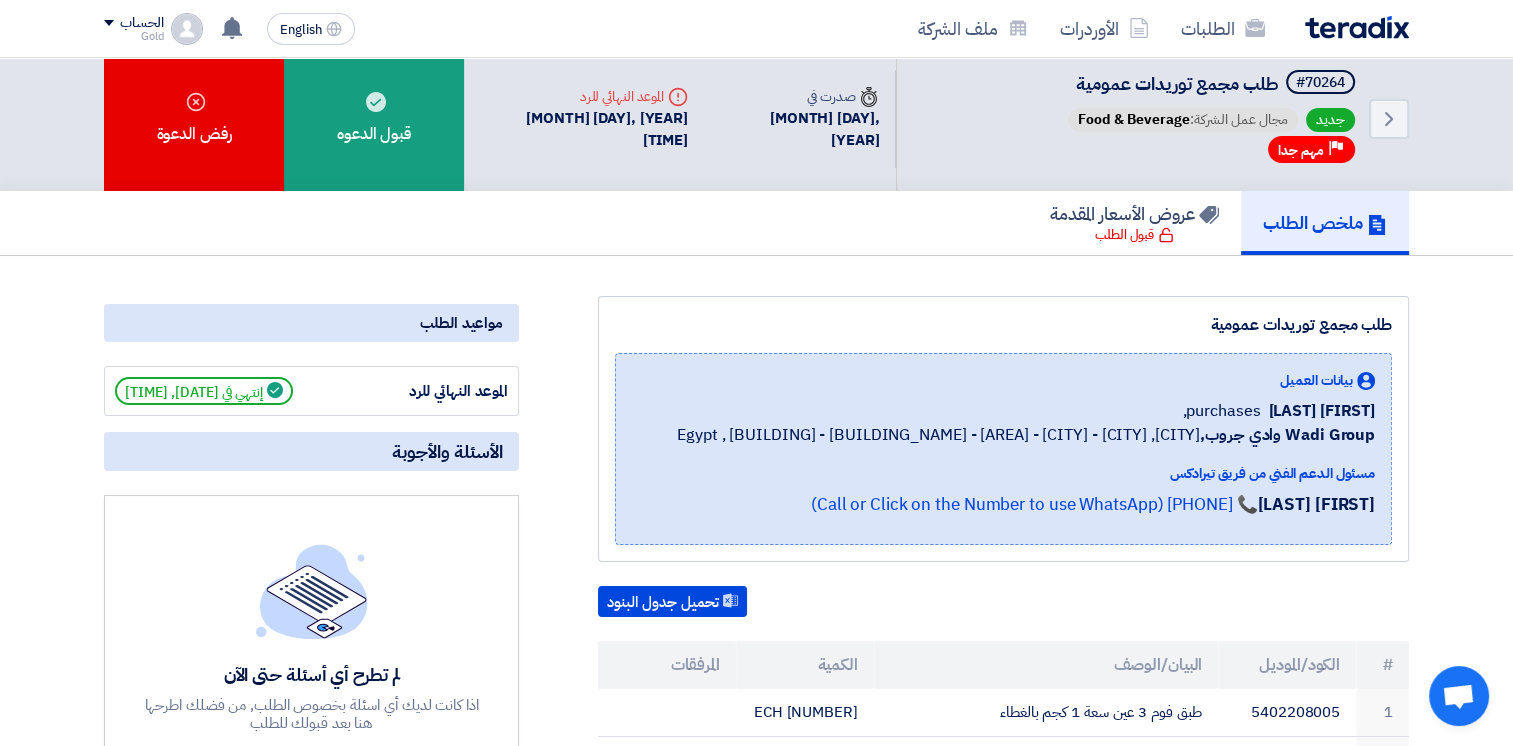 scroll, scrollTop: 0, scrollLeft: 0, axis: both 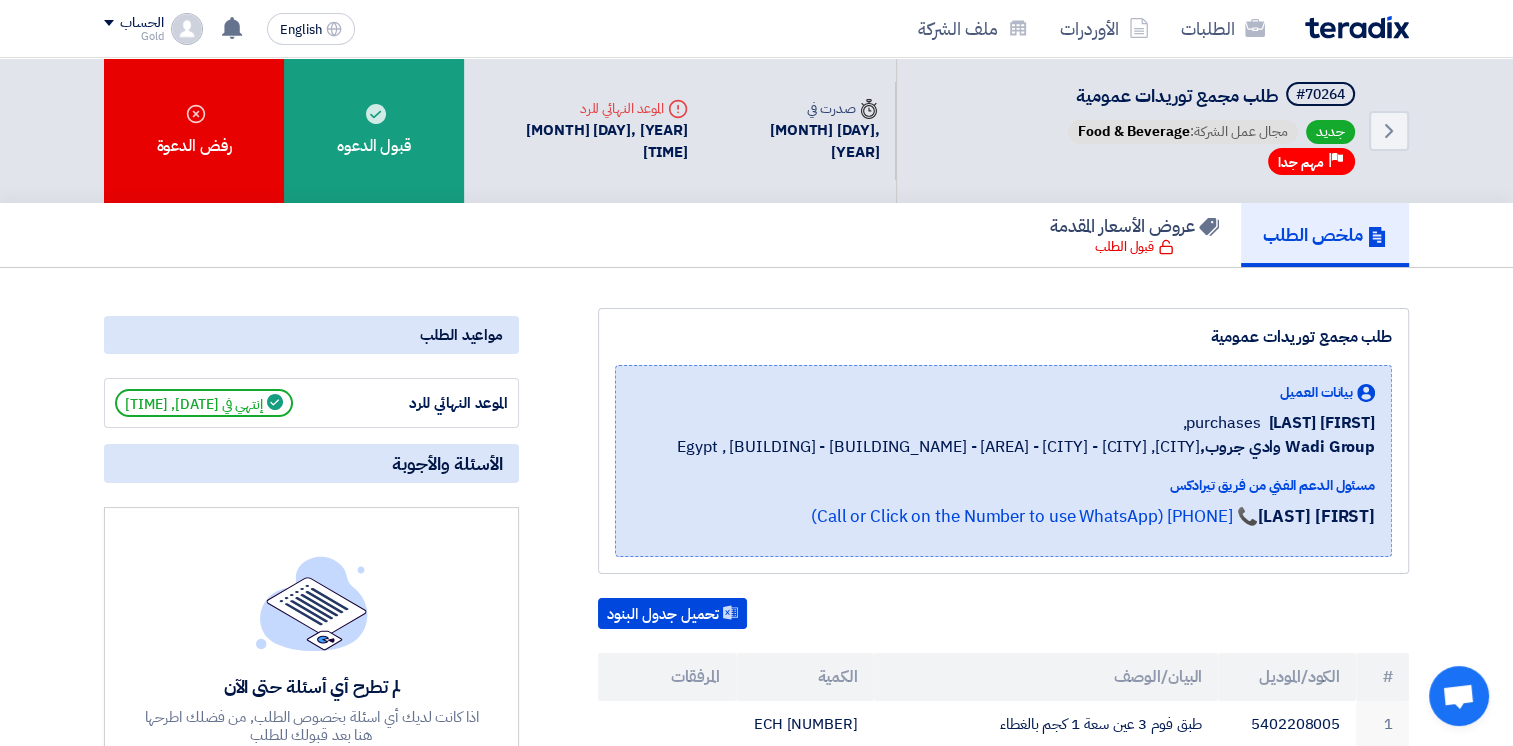 click on "English
EN
تم نشر طلب عروض أسعار جديد - شاهد التفاصيل
[TIME_AGO]
تم نشر طلب عروض أسعار جديد - شاهد التفاصيل
[TIME_AGO]" 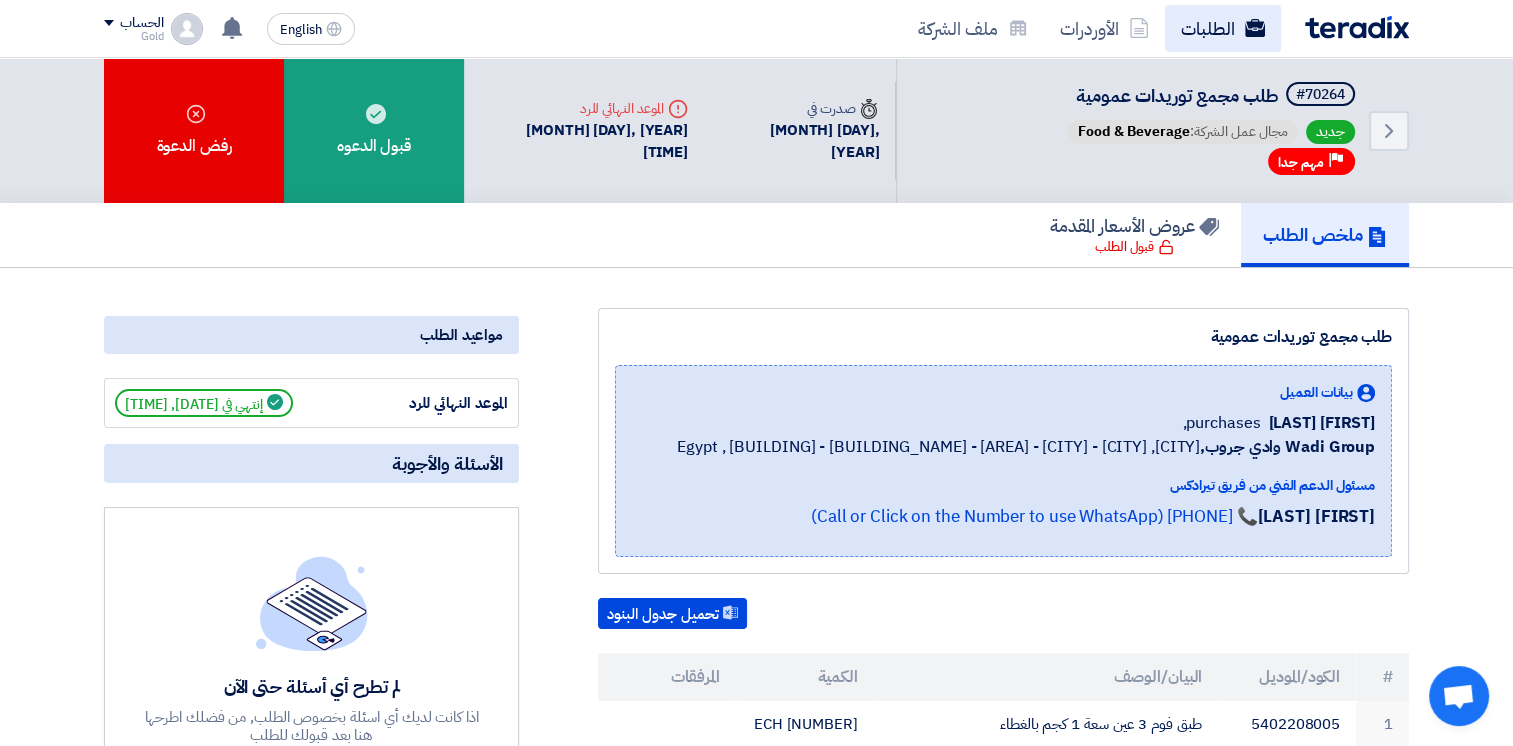 click on "الطلبات" 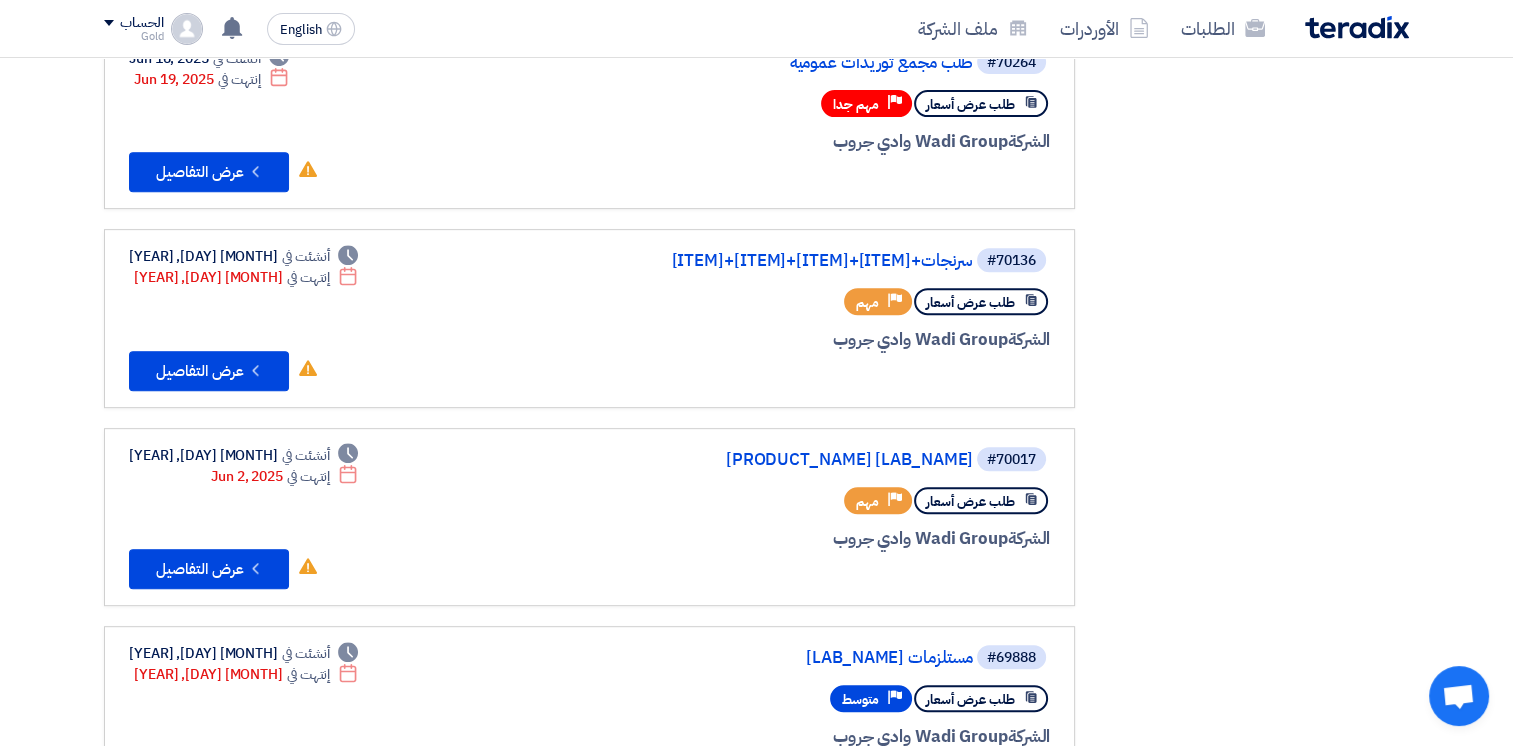 scroll, scrollTop: 816, scrollLeft: 0, axis: vertical 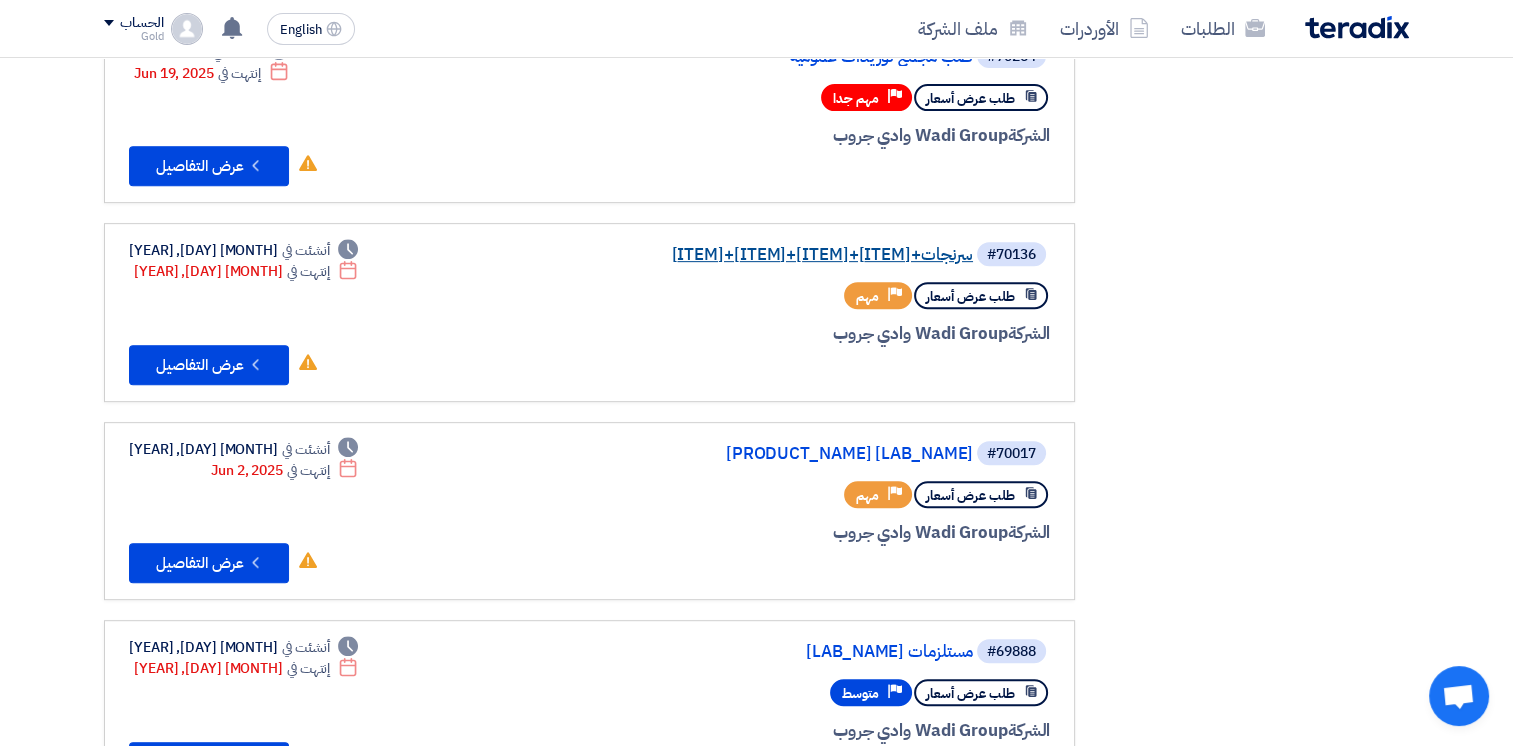 click on "سرنجات+[ITEM]+[ITEM]+[ITEM]+[ITEM]" 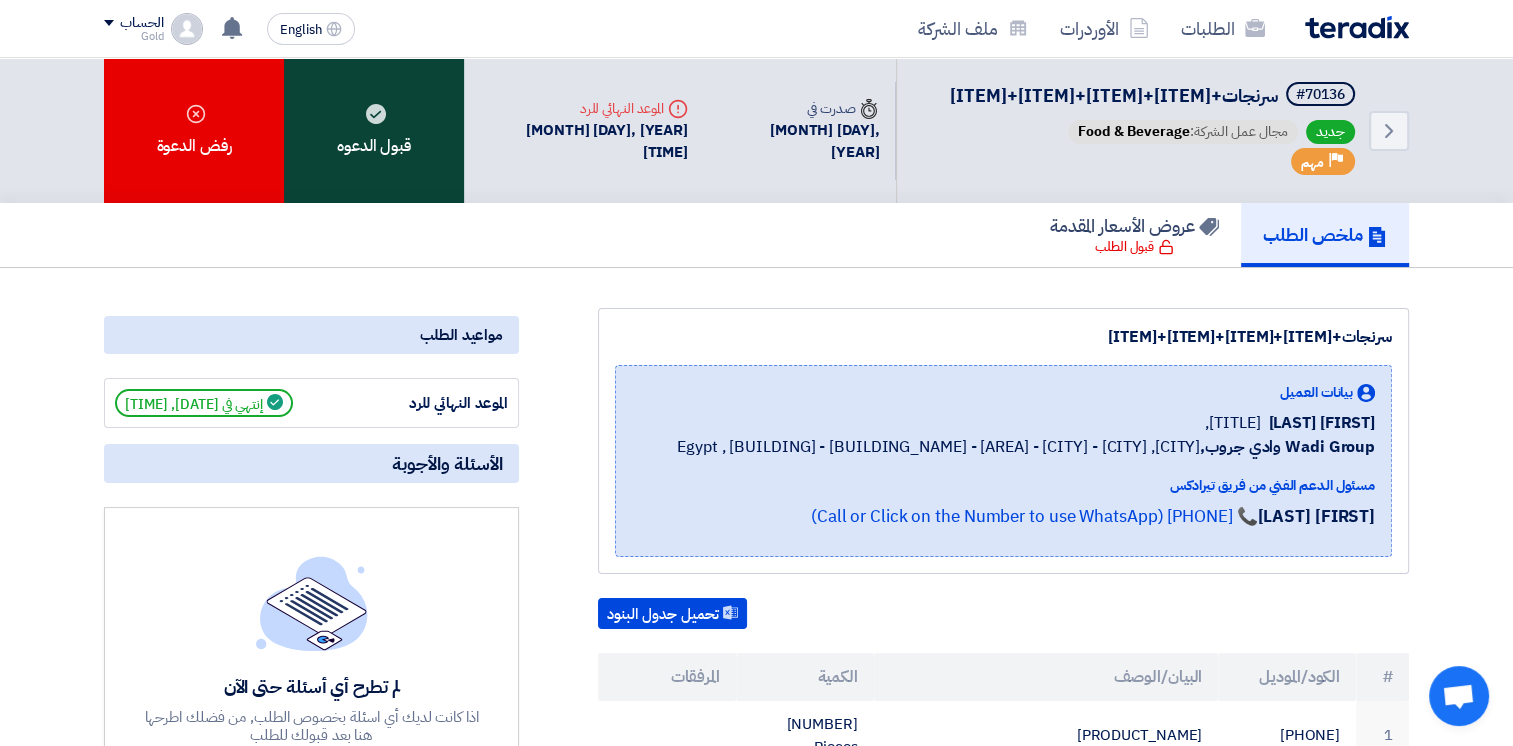 click on "قبول الدعوه" 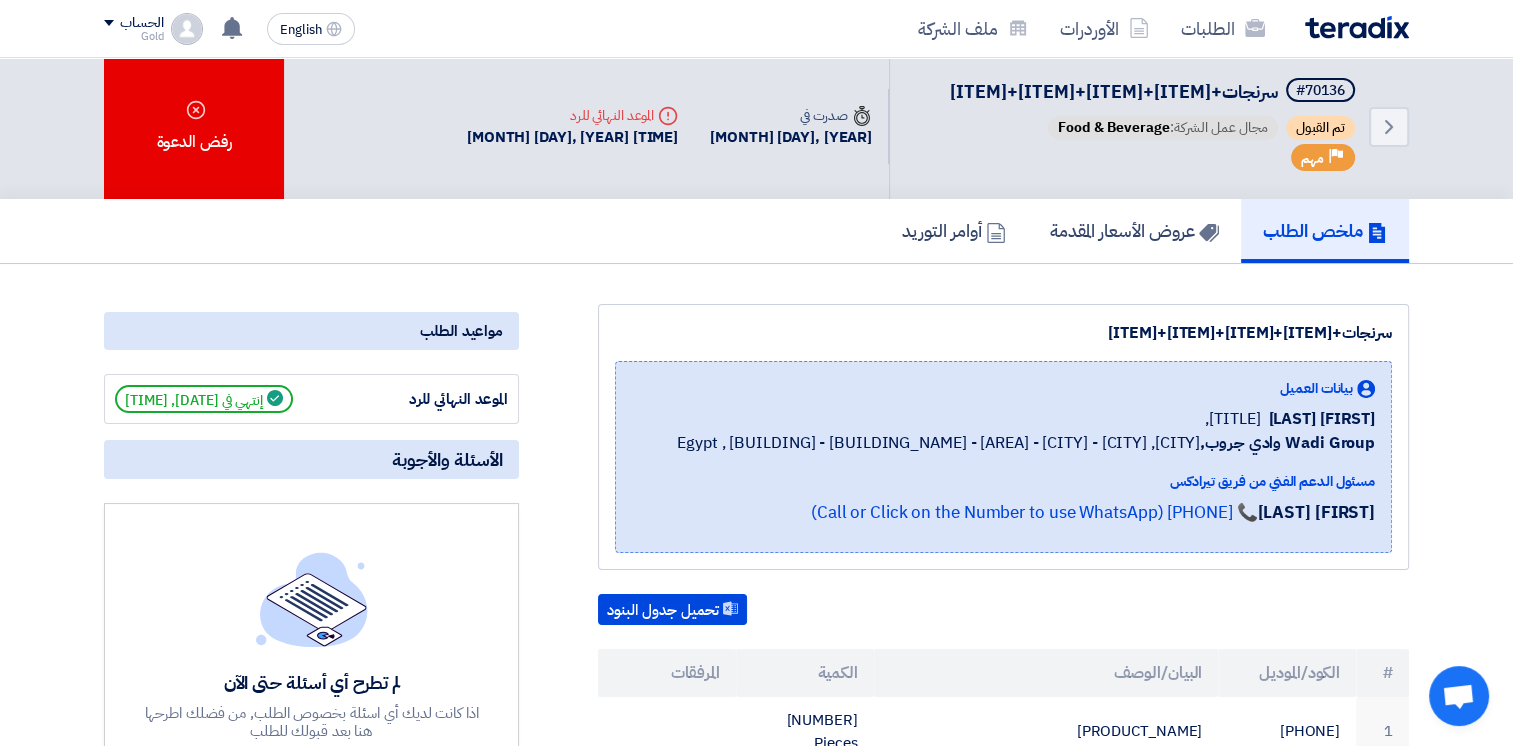 scroll, scrollTop: 0, scrollLeft: 0, axis: both 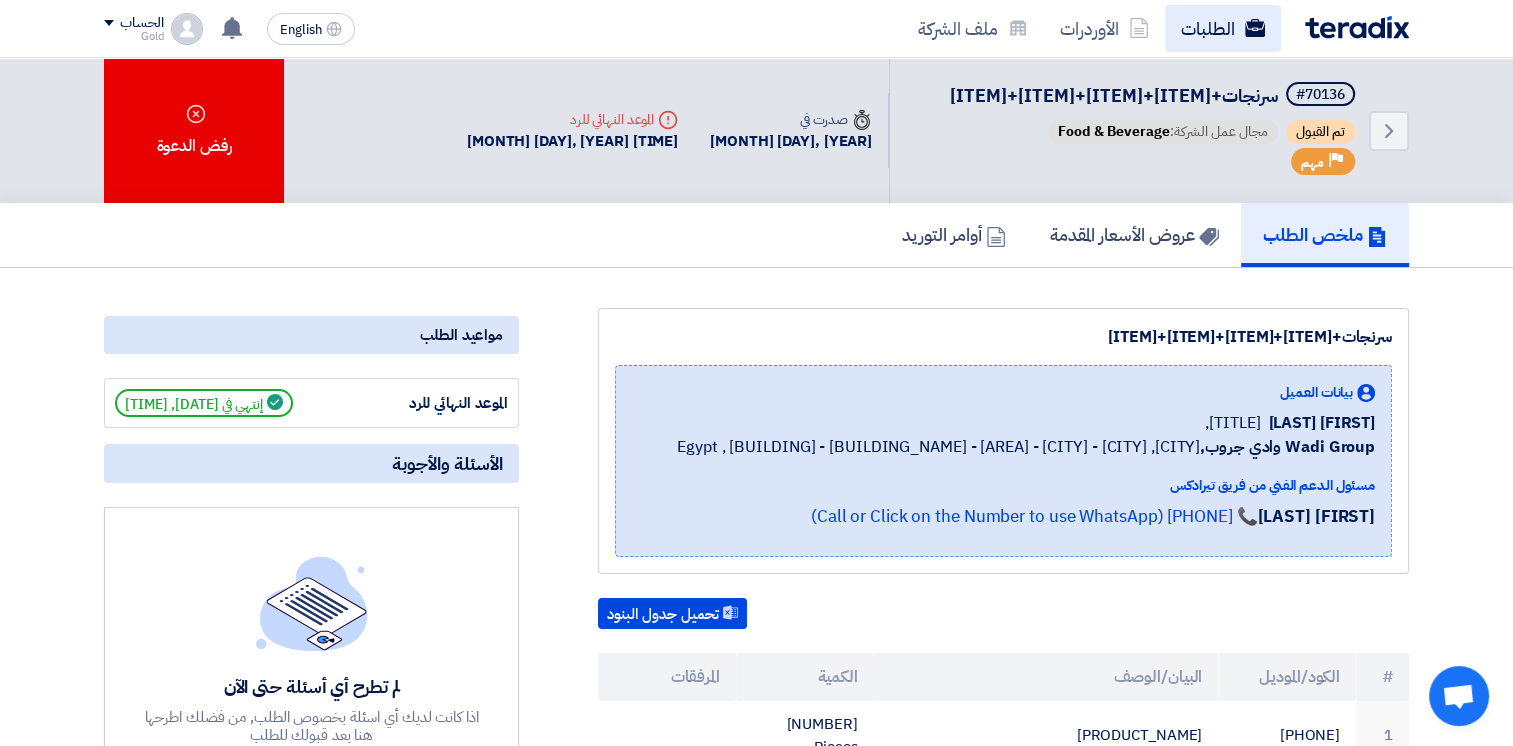 click on "الطلبات" 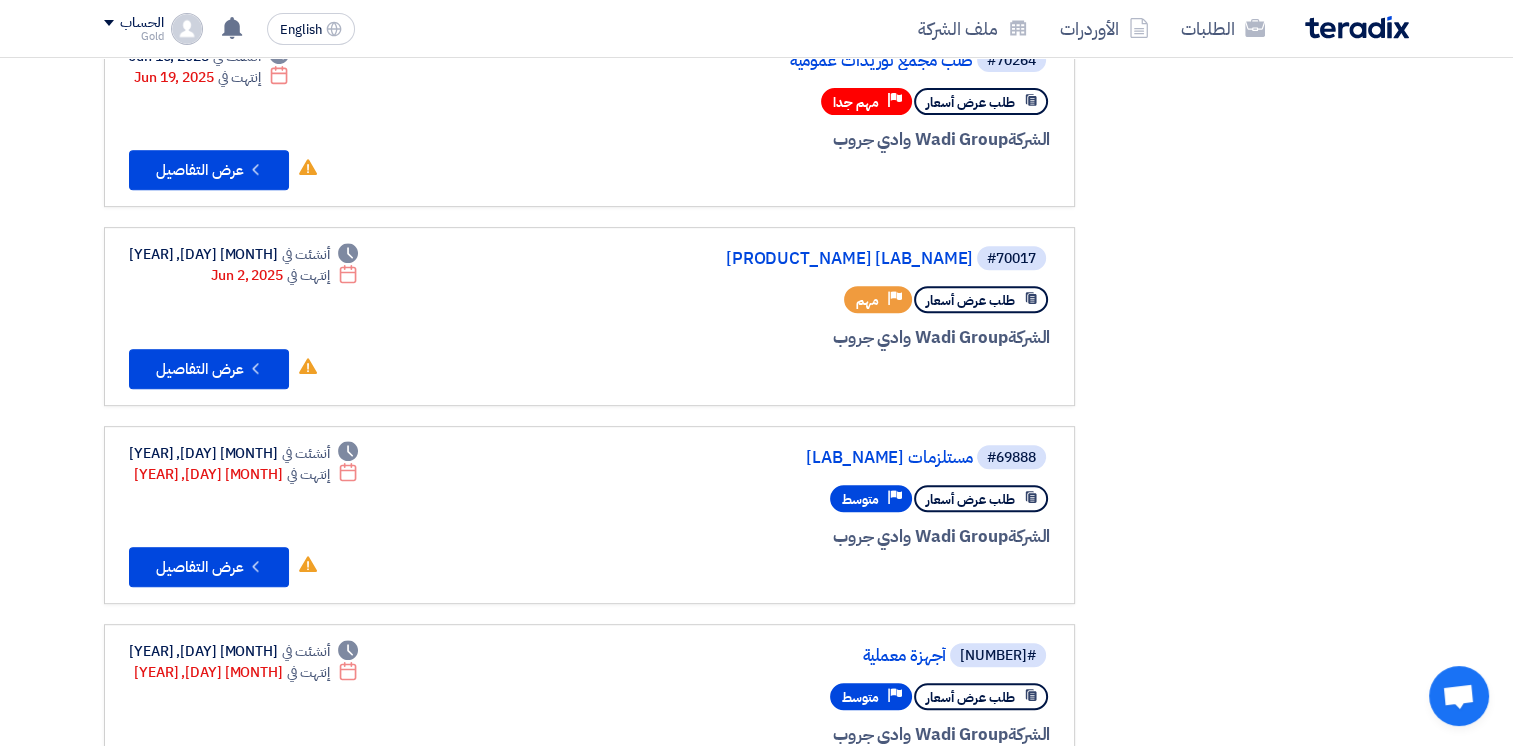 scroll, scrollTop: 1016, scrollLeft: 0, axis: vertical 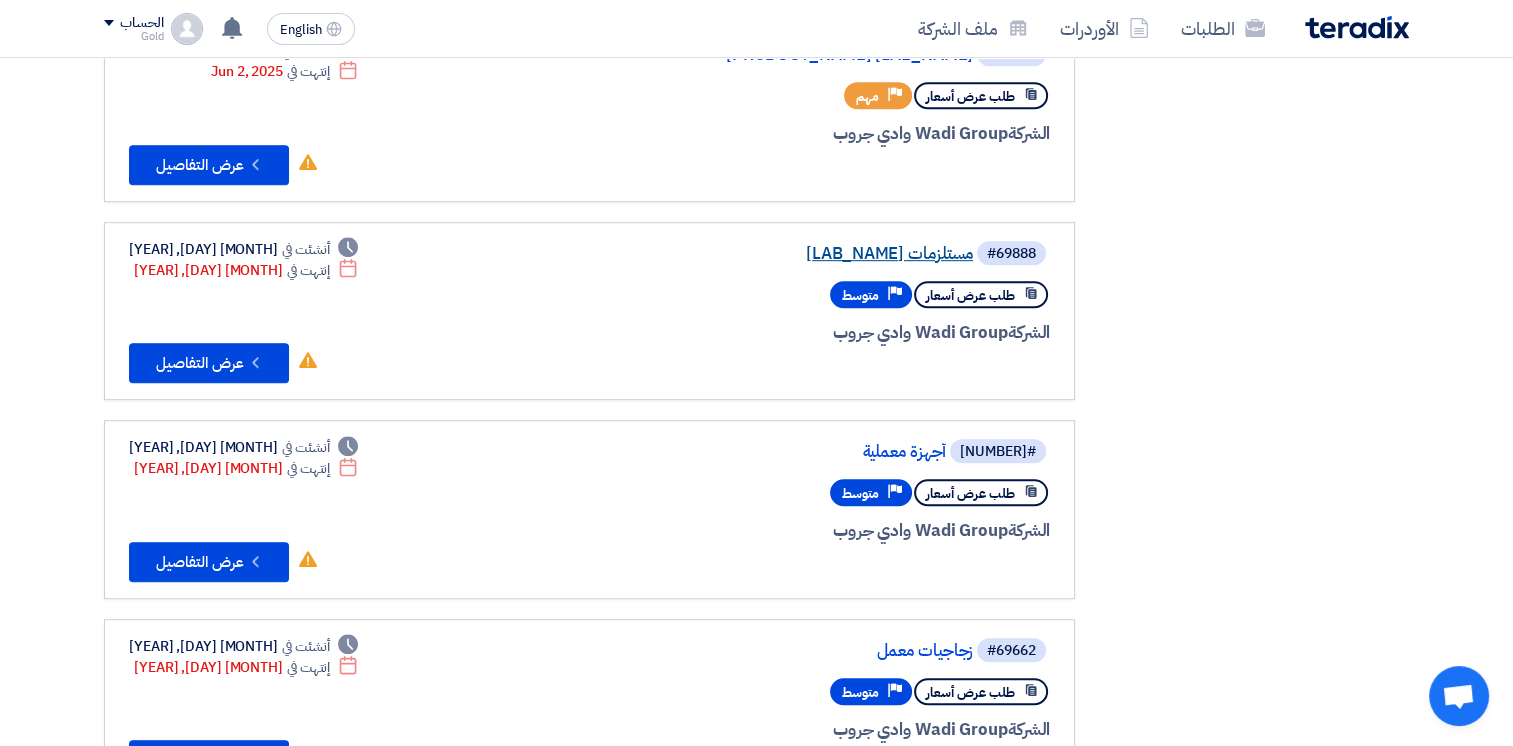 click on "مستلزمات [LAB_NAME]" 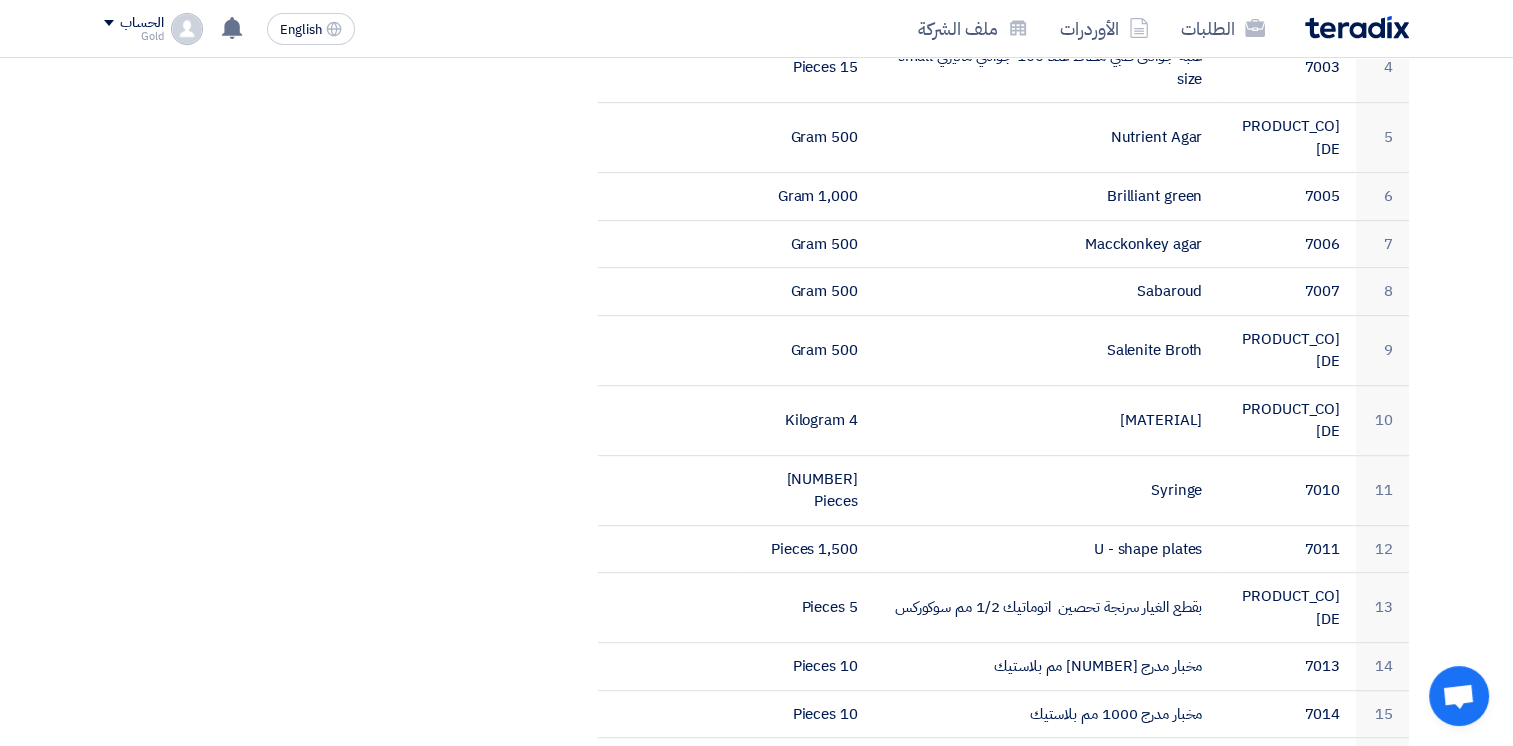 scroll, scrollTop: 0, scrollLeft: 0, axis: both 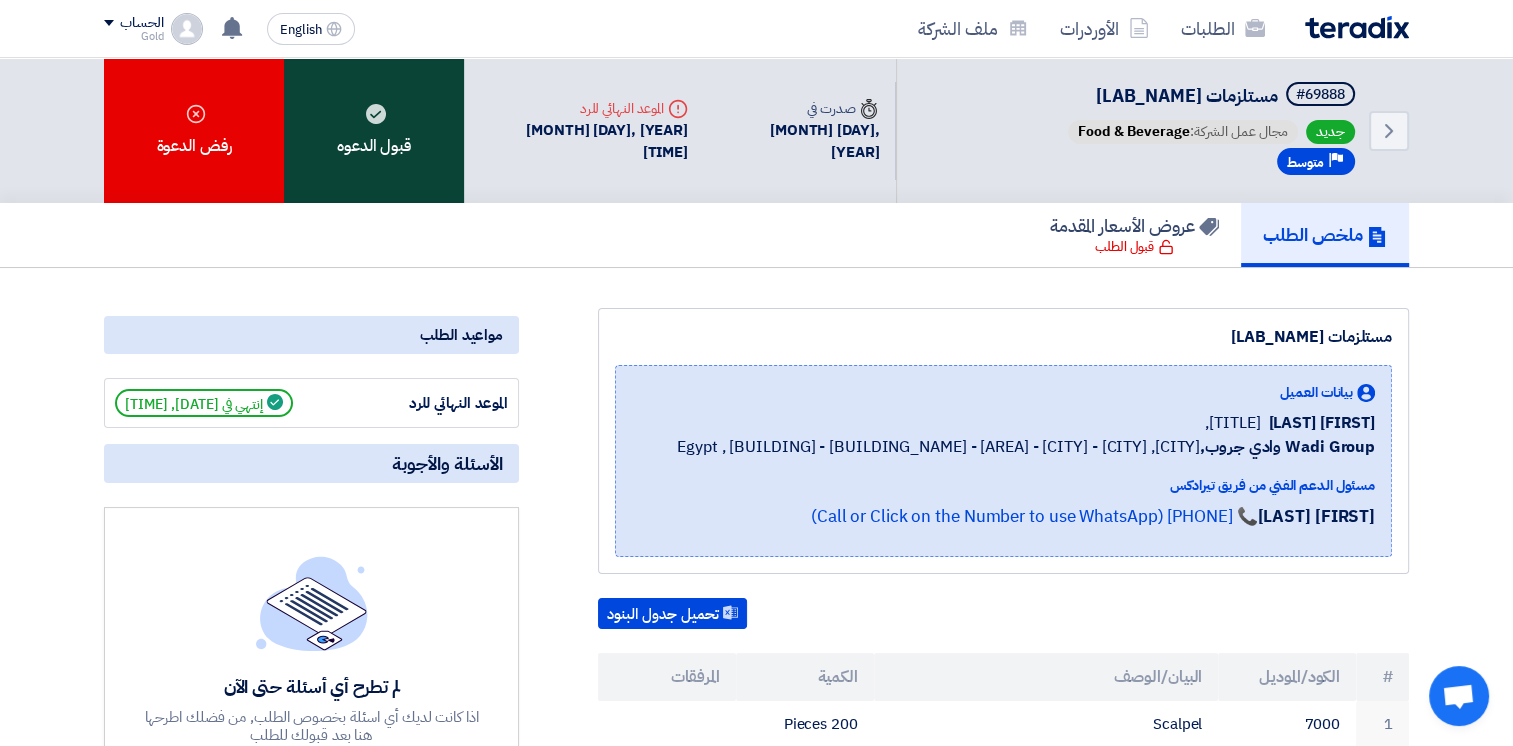 click on "قبول الدعوه" 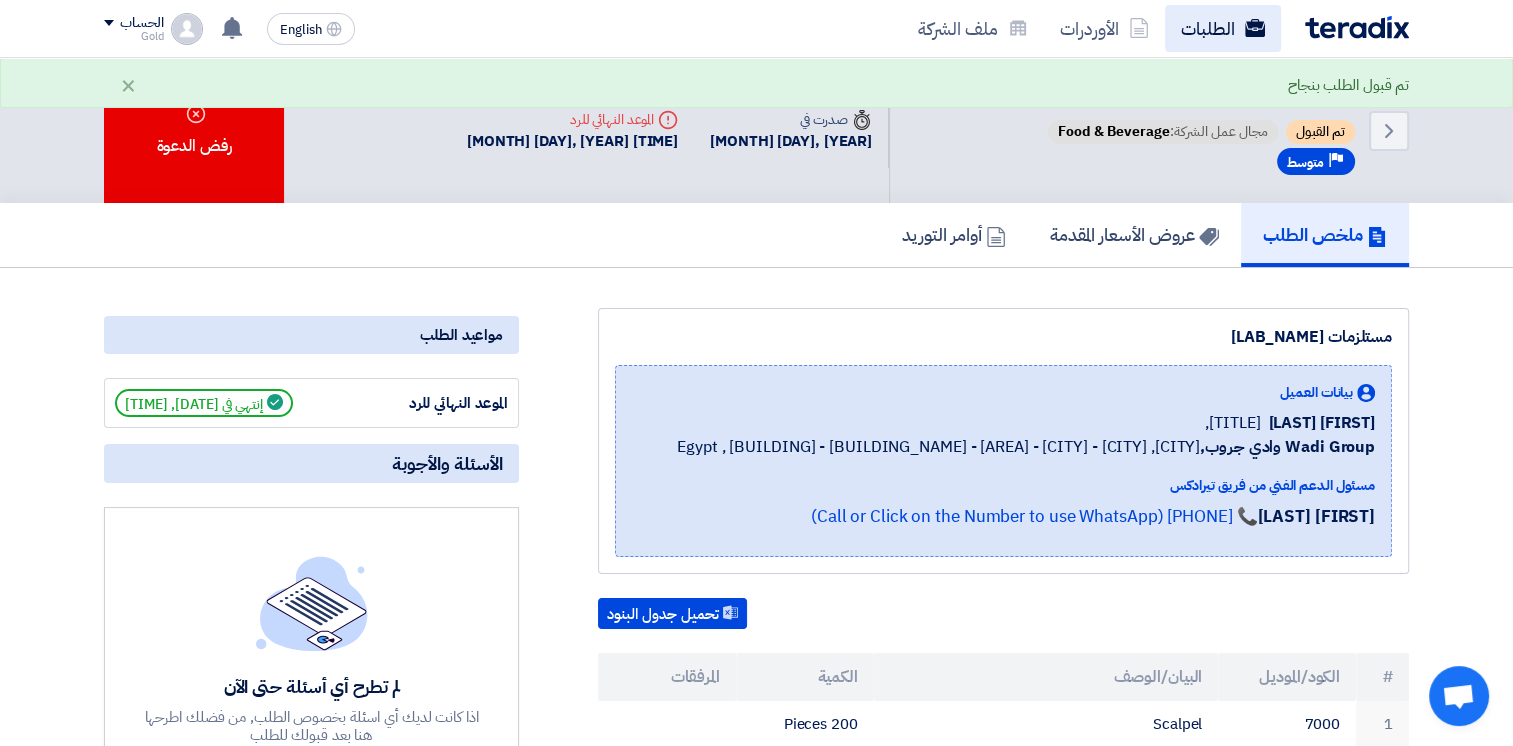 click on "الطلبات" 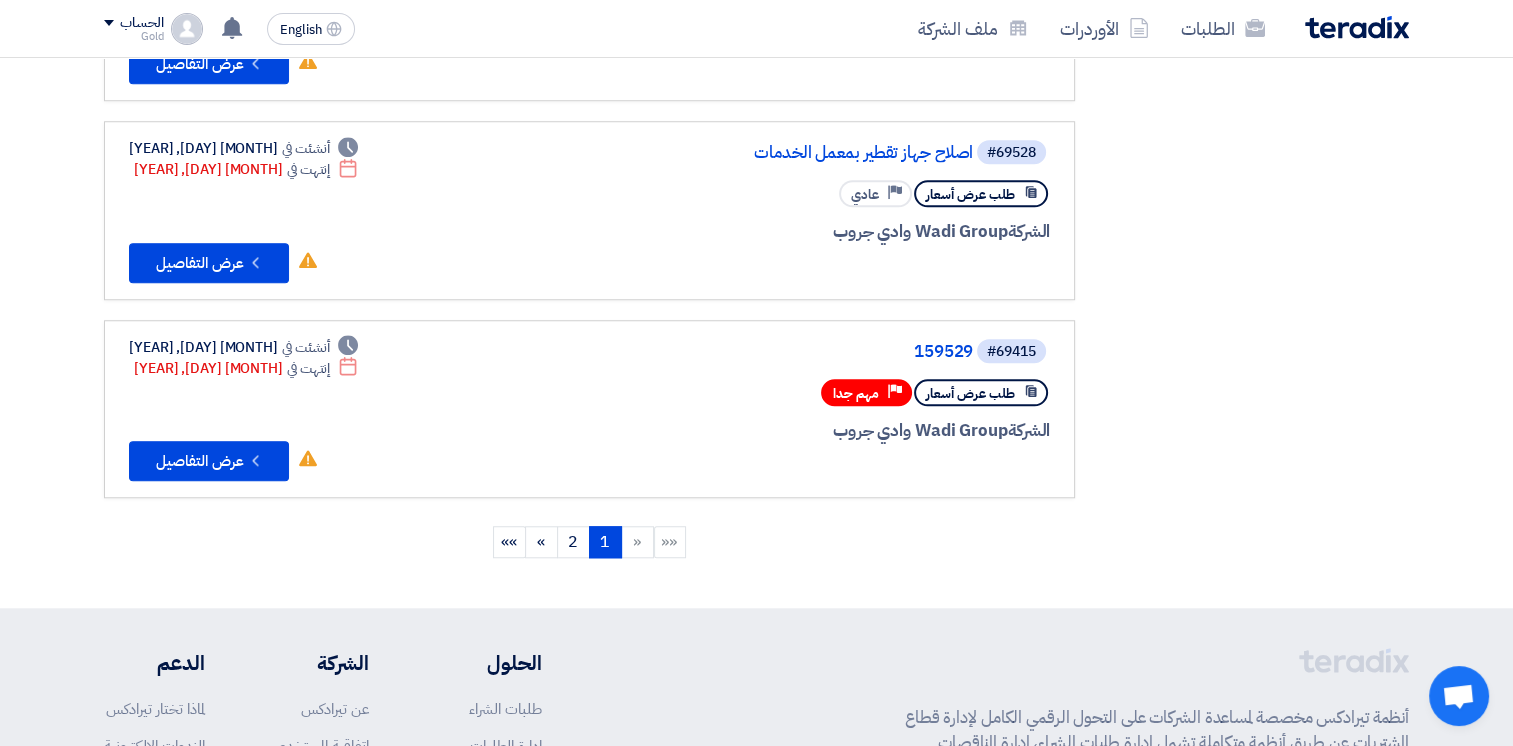 scroll, scrollTop: 1716, scrollLeft: 0, axis: vertical 